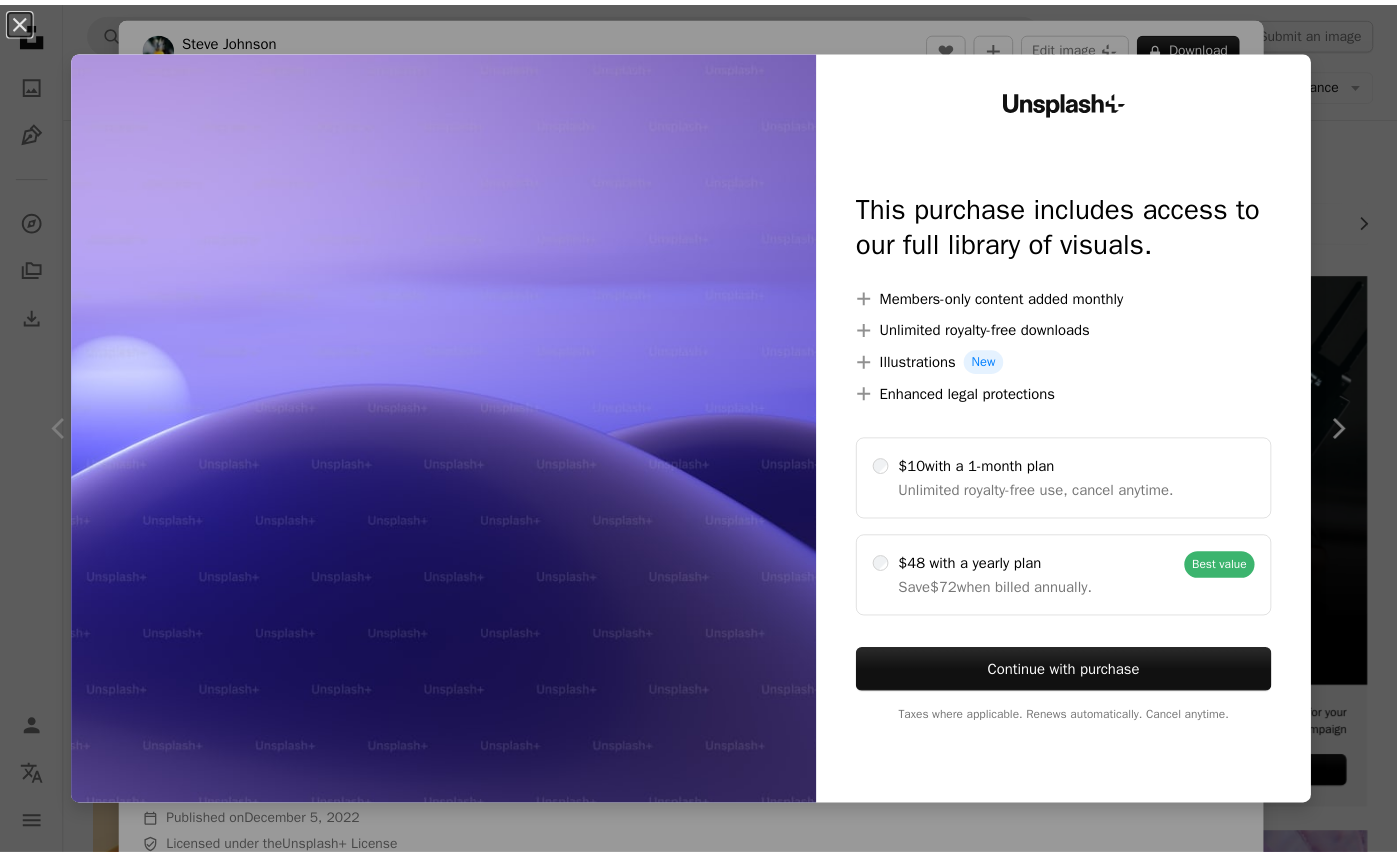 scroll, scrollTop: 2944, scrollLeft: 0, axis: vertical 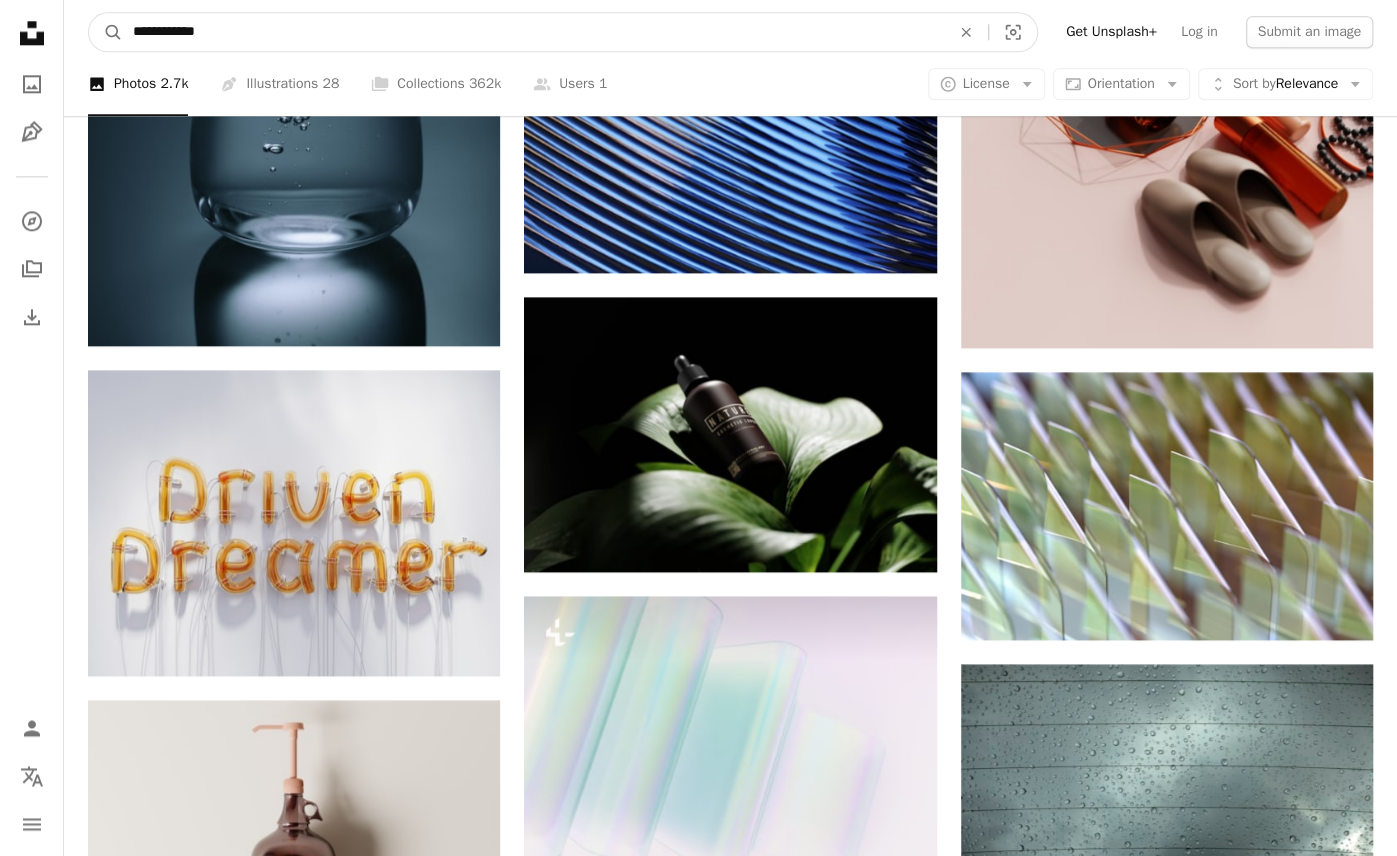 drag, startPoint x: 244, startPoint y: 27, endPoint x: 35, endPoint y: 1, distance: 210.61102 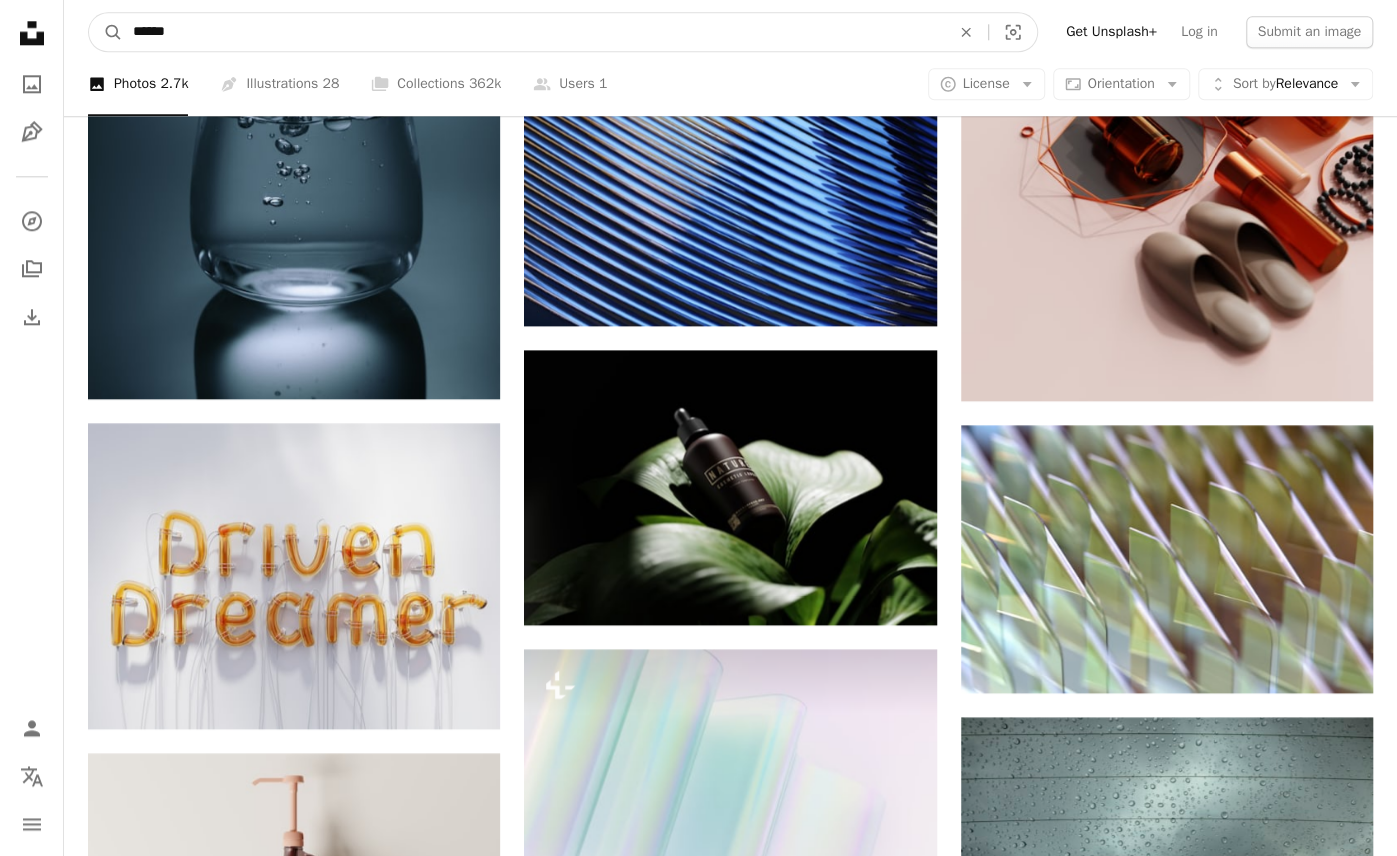 type on "*******" 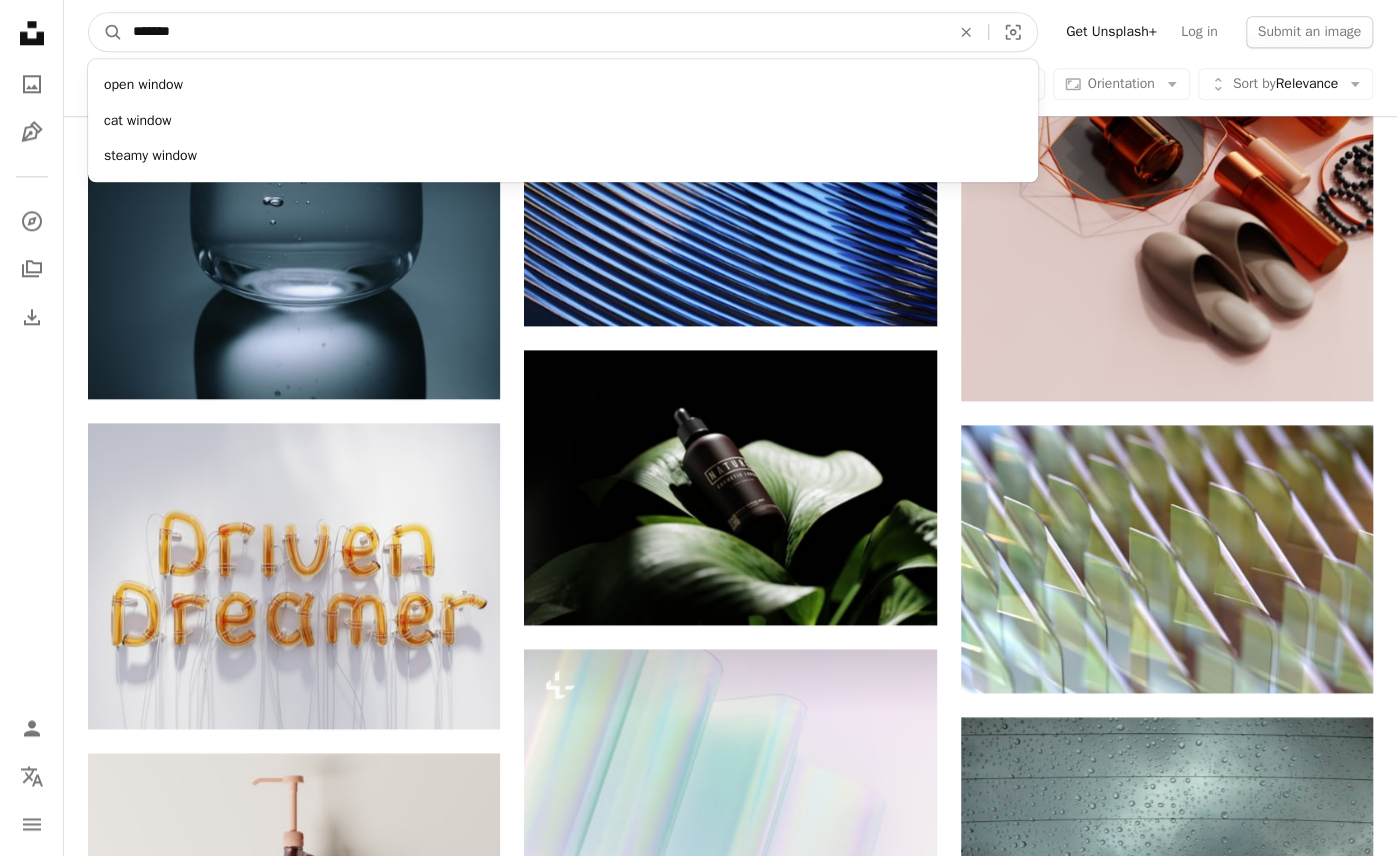 click on "A magnifying glass" at bounding box center (106, 32) 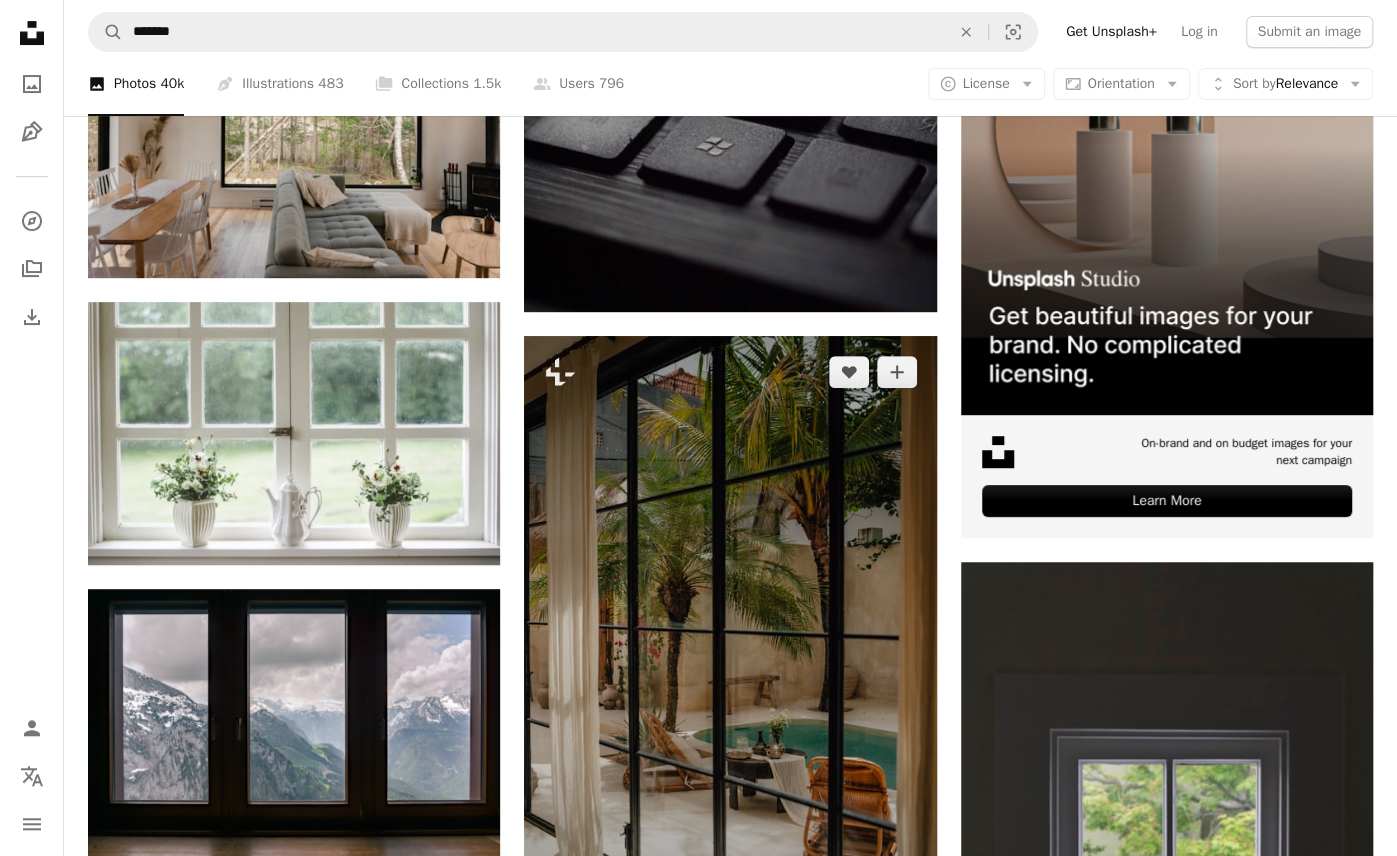 scroll, scrollTop: 0, scrollLeft: 0, axis: both 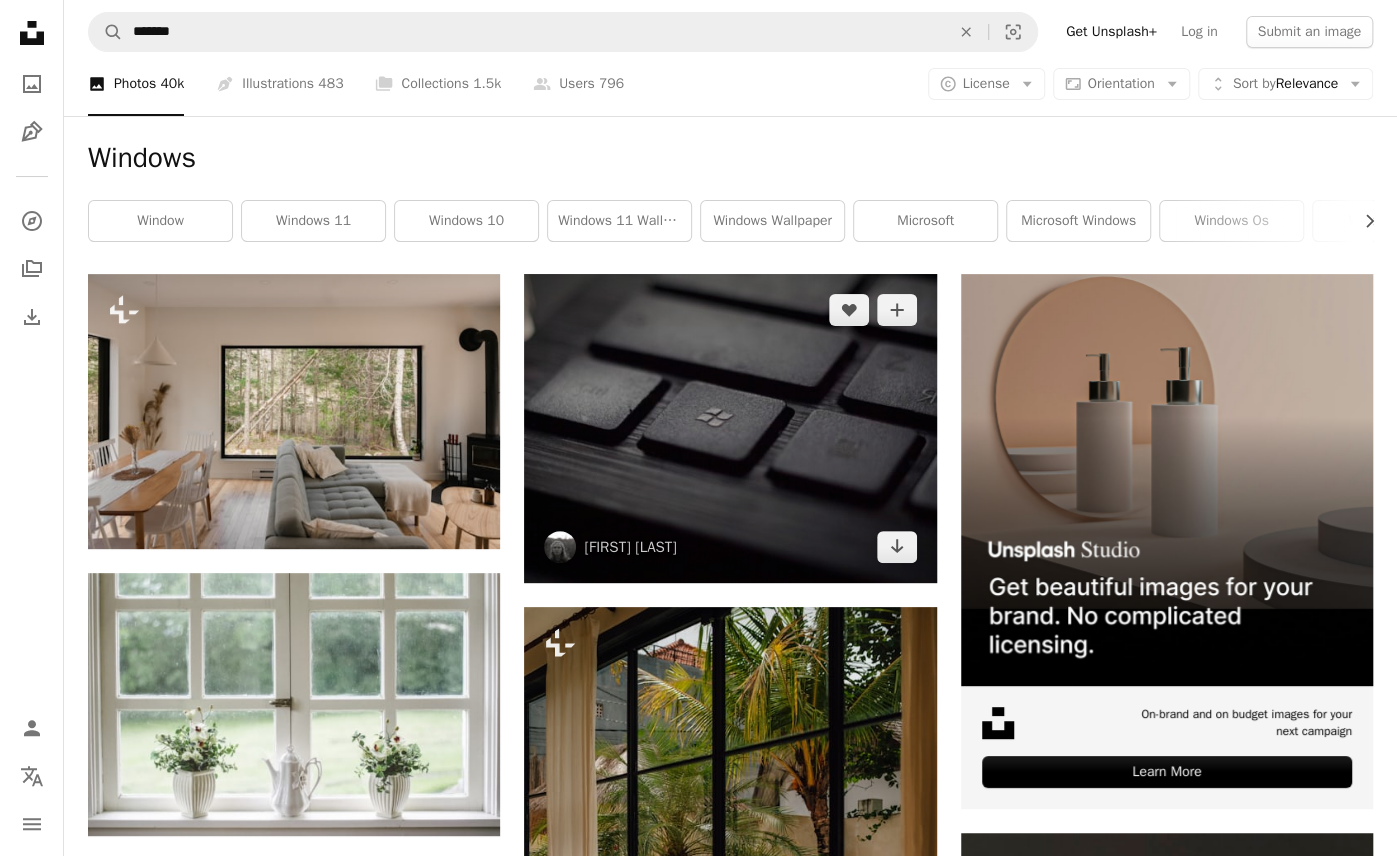 click at bounding box center (730, 428) 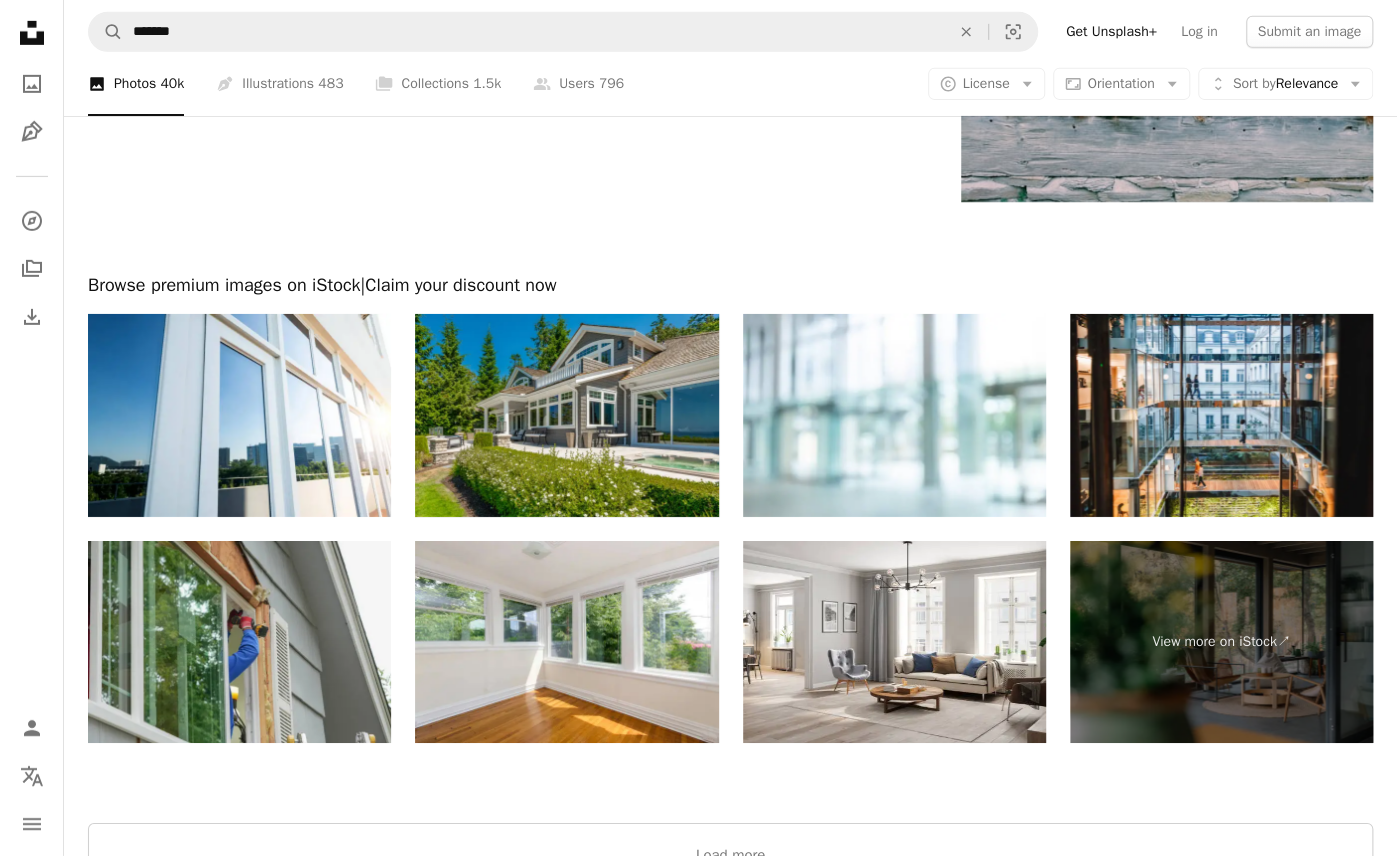 scroll, scrollTop: 3851, scrollLeft: 0, axis: vertical 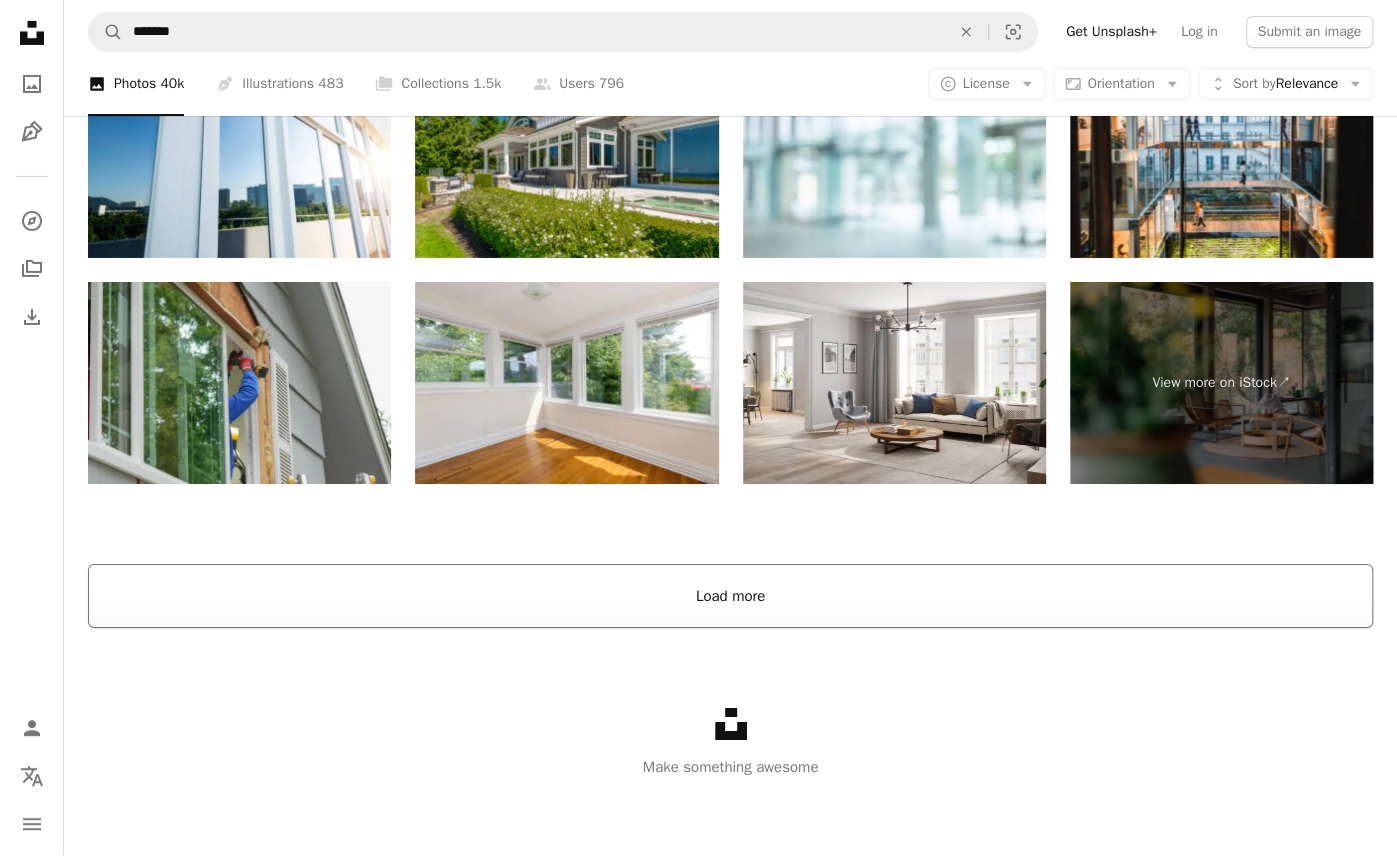 click on "Load more" at bounding box center (730, 596) 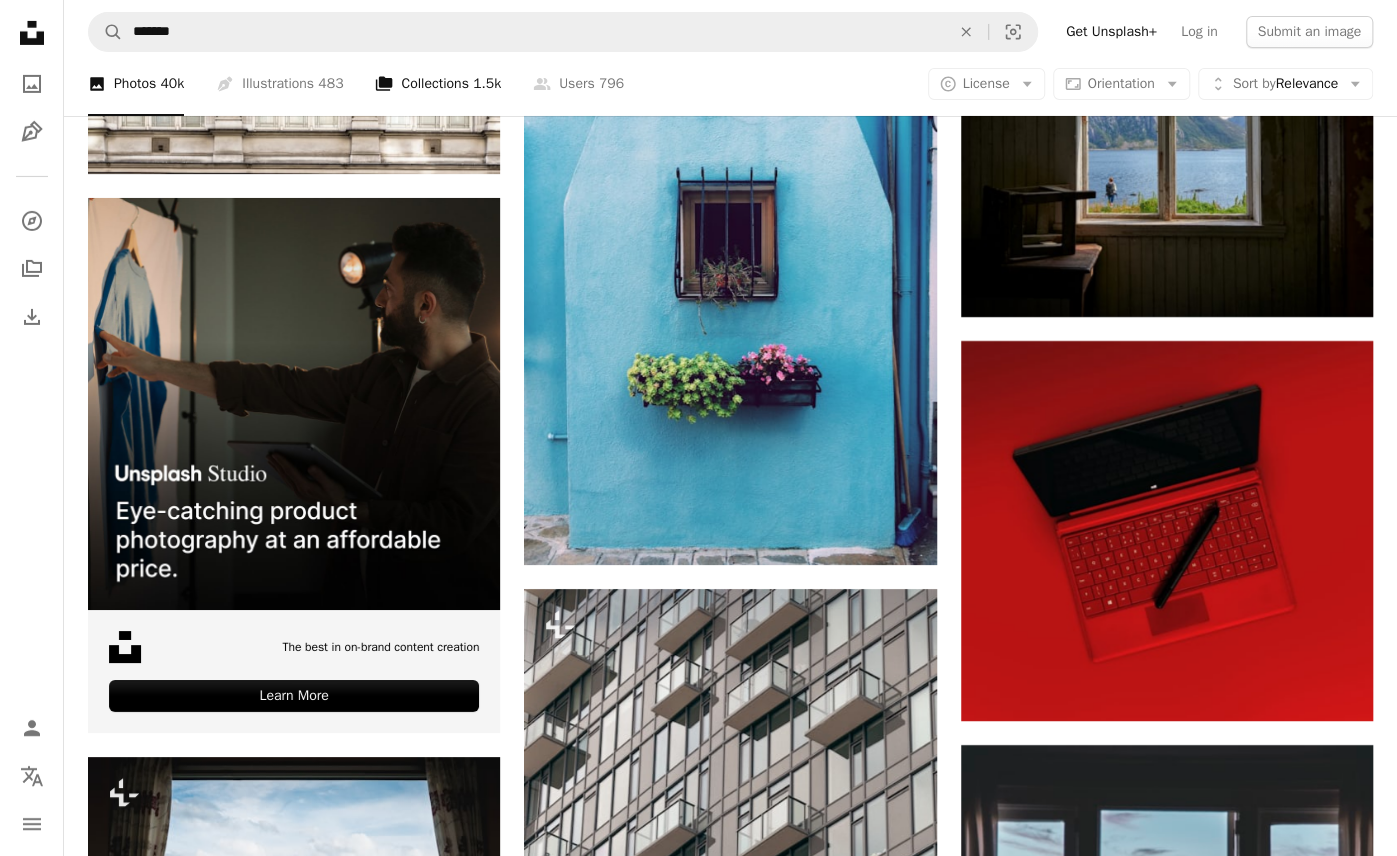 scroll, scrollTop: 3851, scrollLeft: 0, axis: vertical 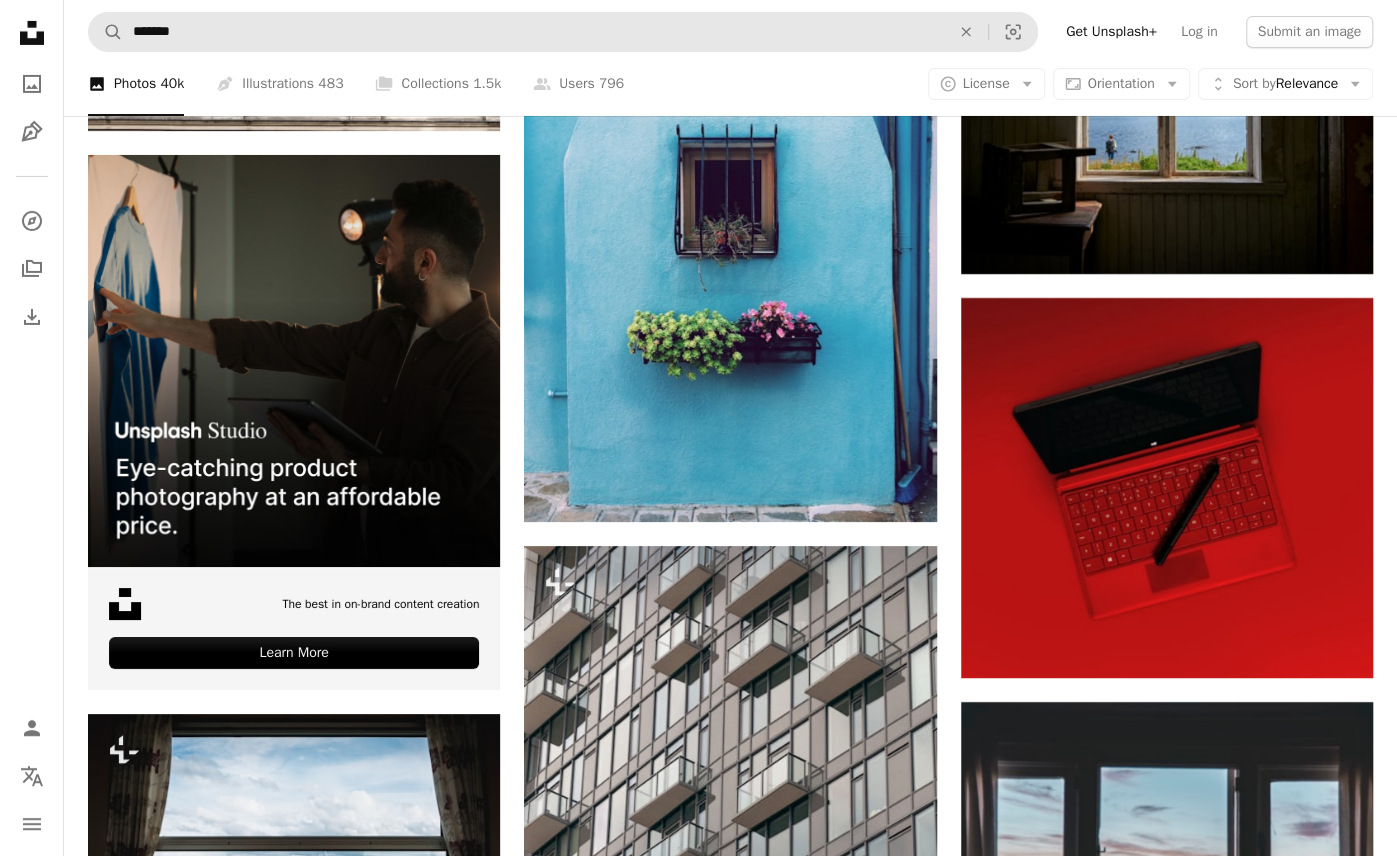click on "A magnifying glass ******* An X shape Visual search" at bounding box center (563, 32) 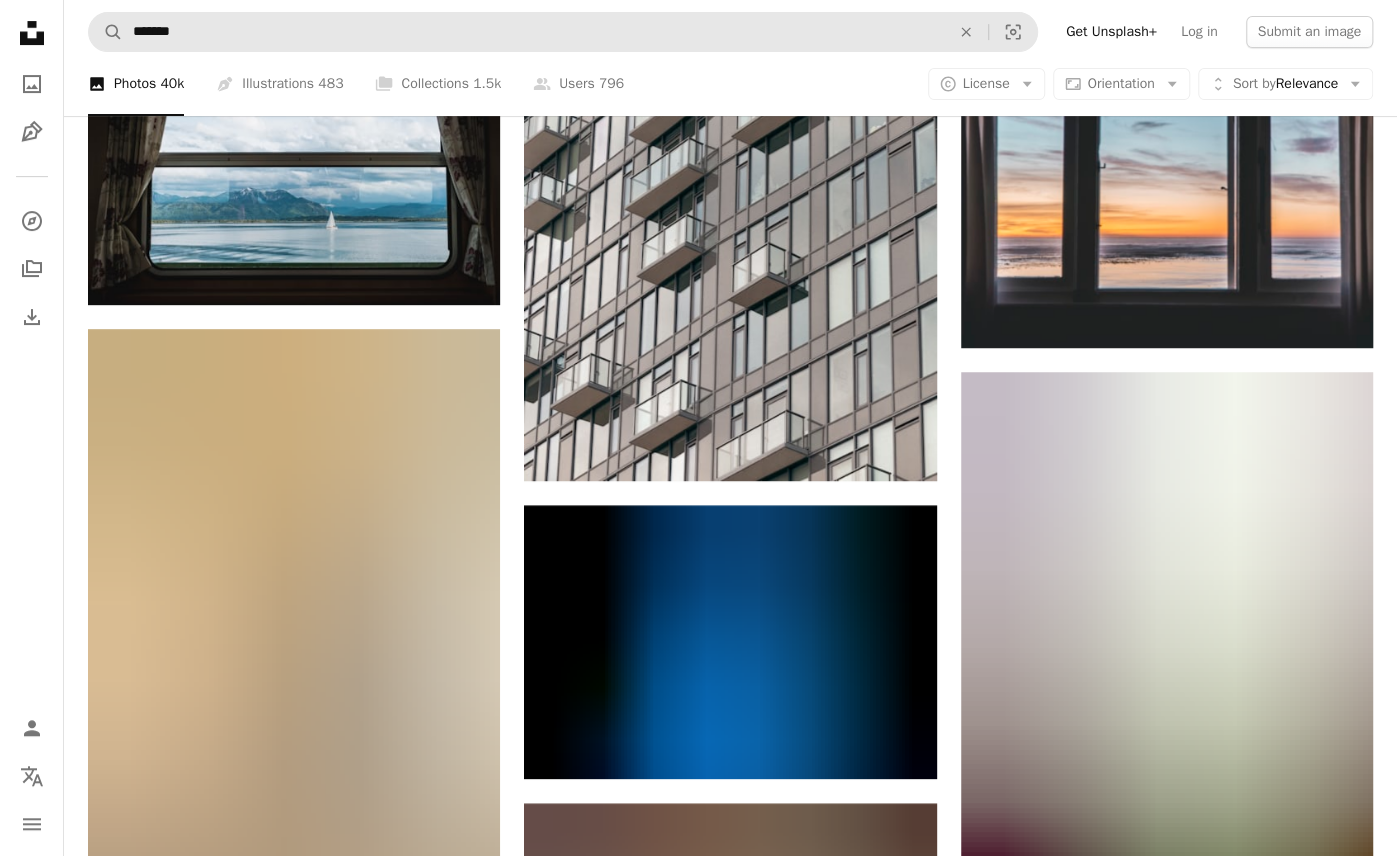 scroll, scrollTop: 4600, scrollLeft: 0, axis: vertical 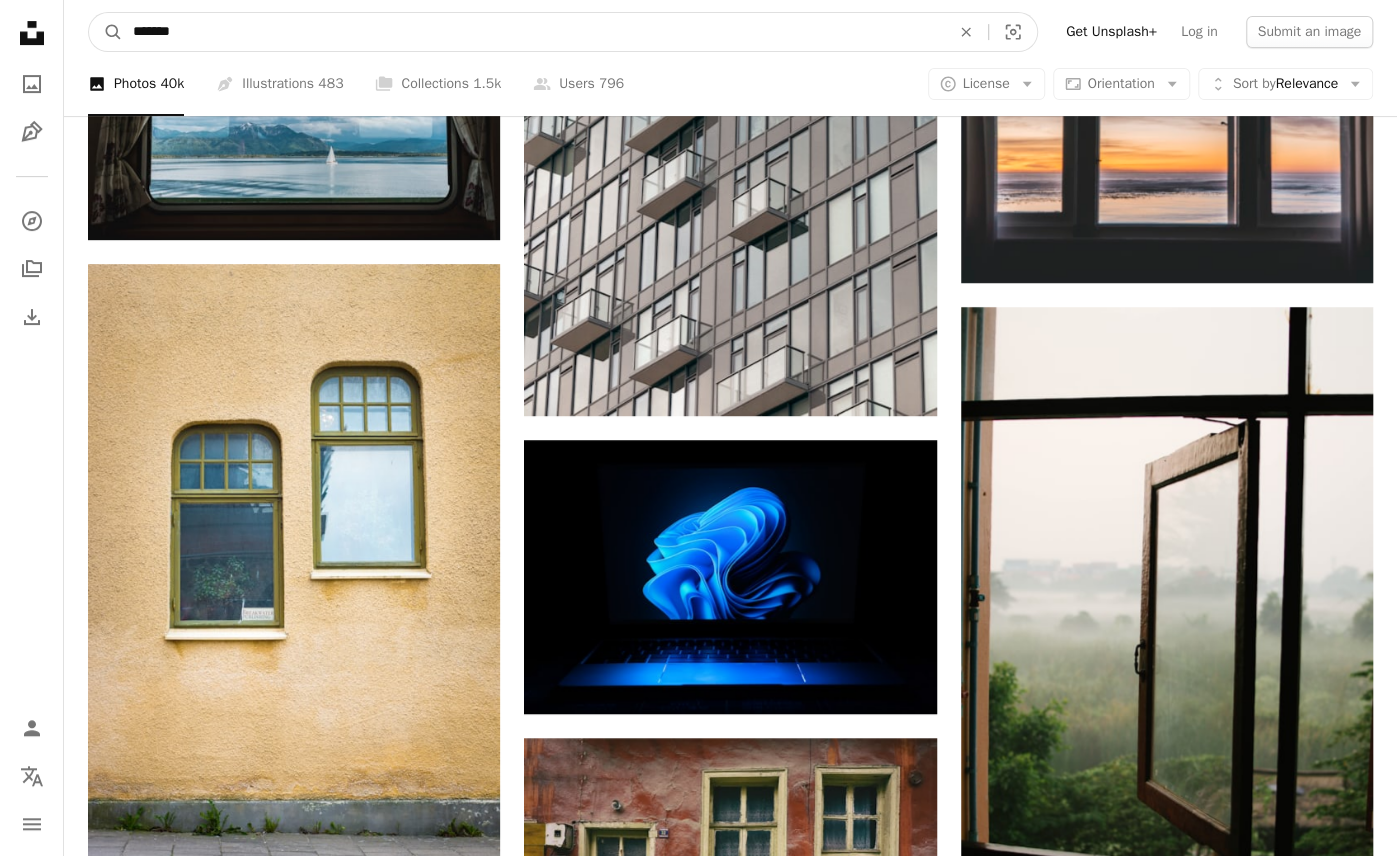 click on "*******" at bounding box center [533, 32] 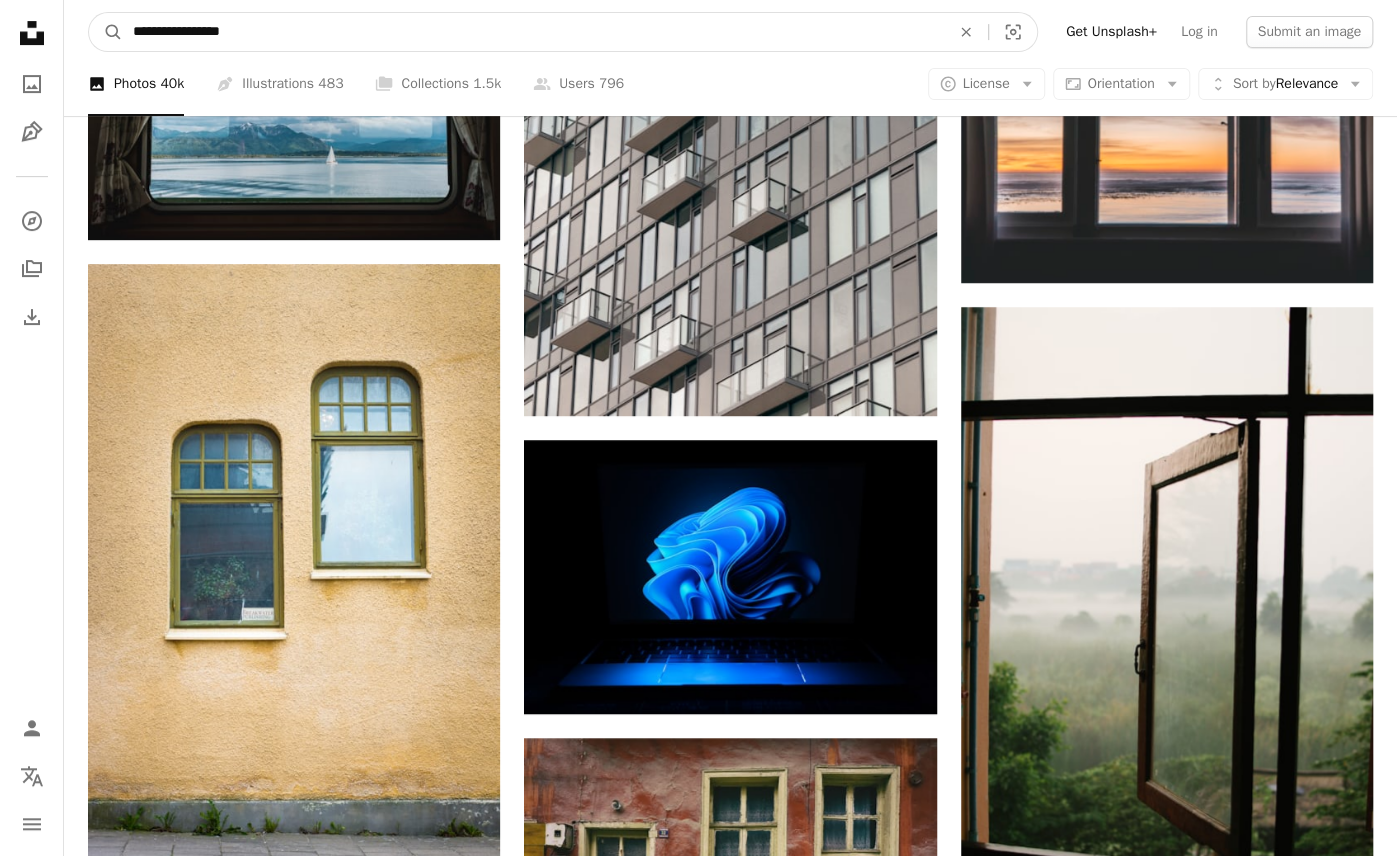 type on "**********" 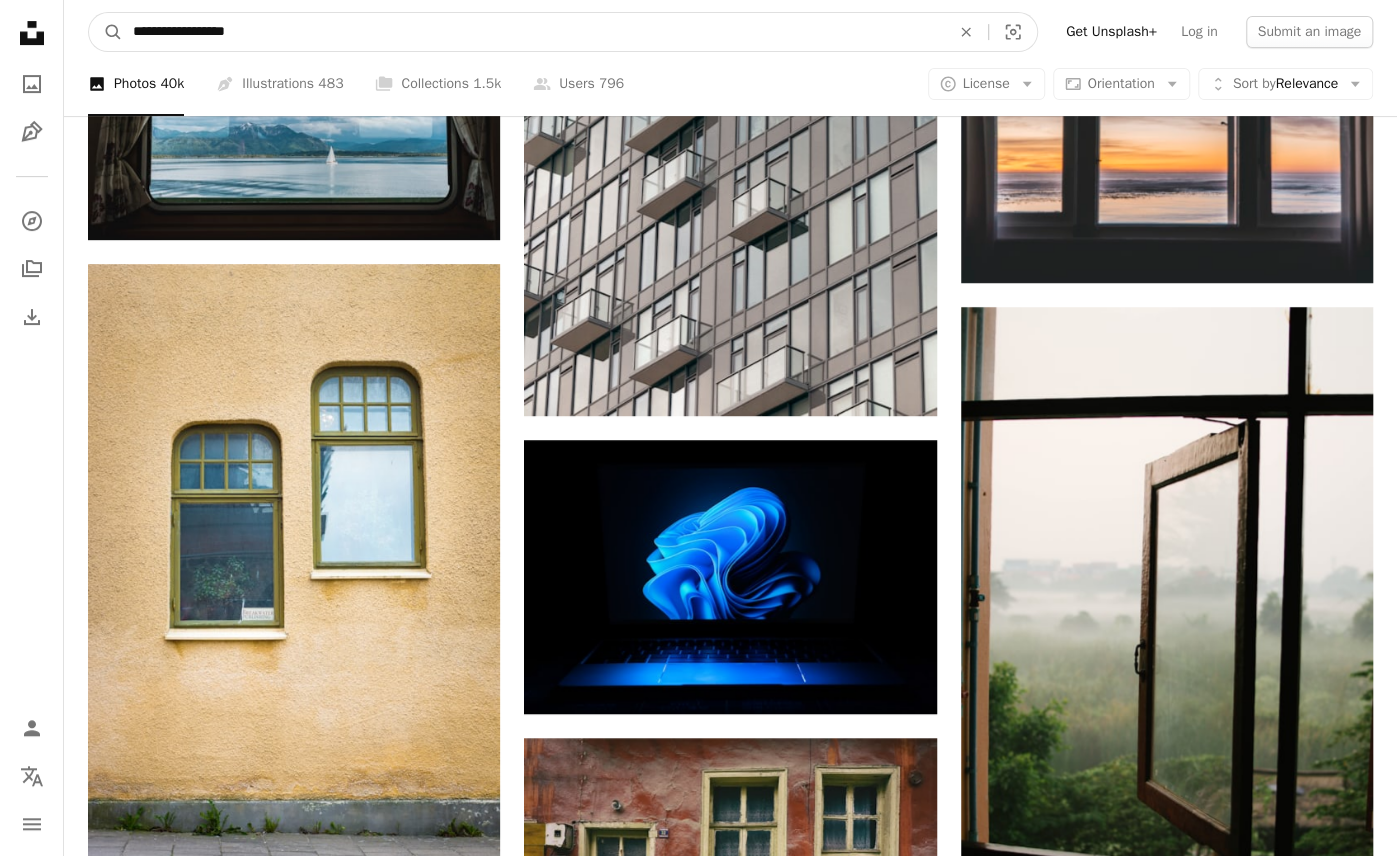 click on "A magnifying glass" at bounding box center [106, 32] 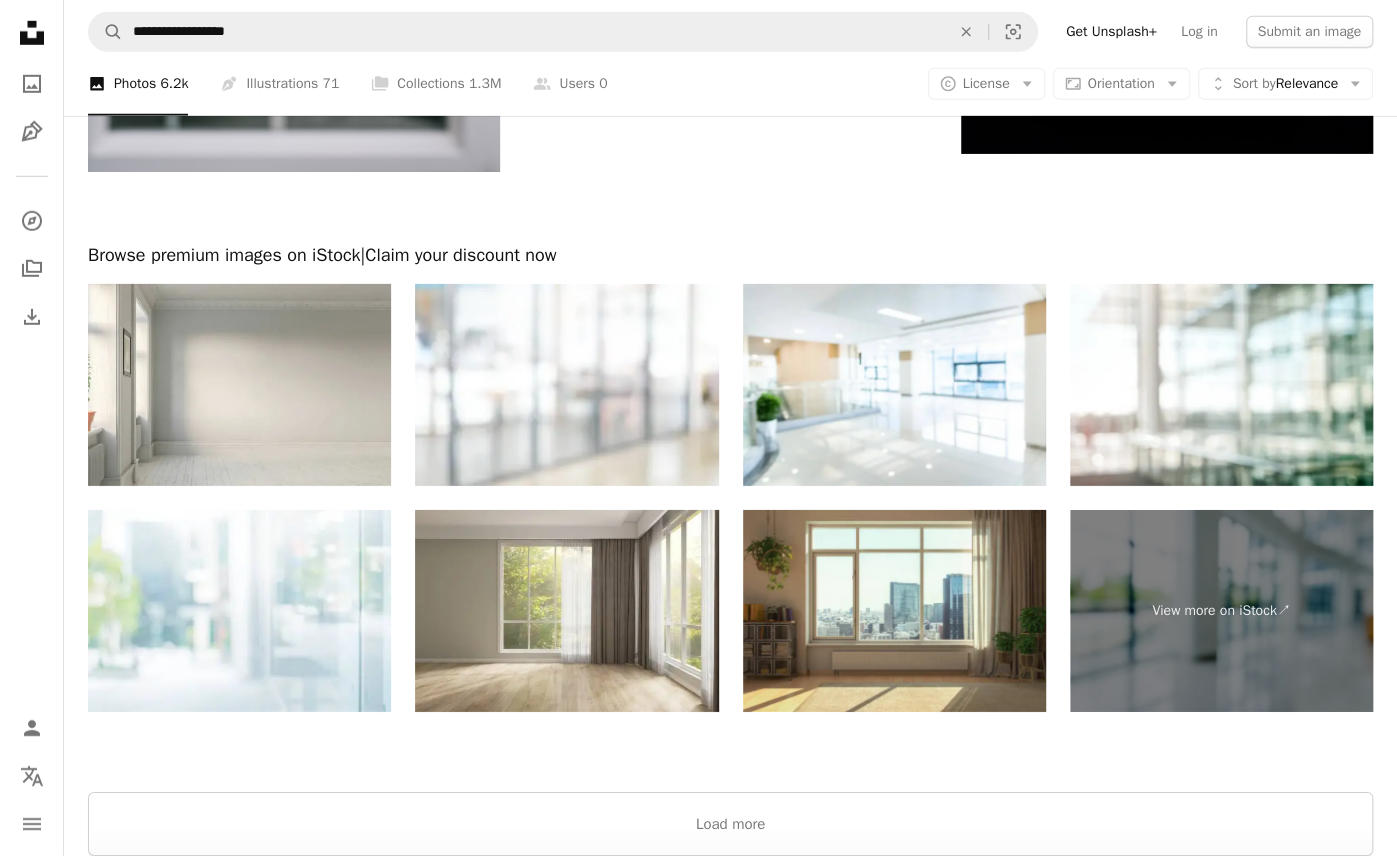 scroll, scrollTop: 3596, scrollLeft: 0, axis: vertical 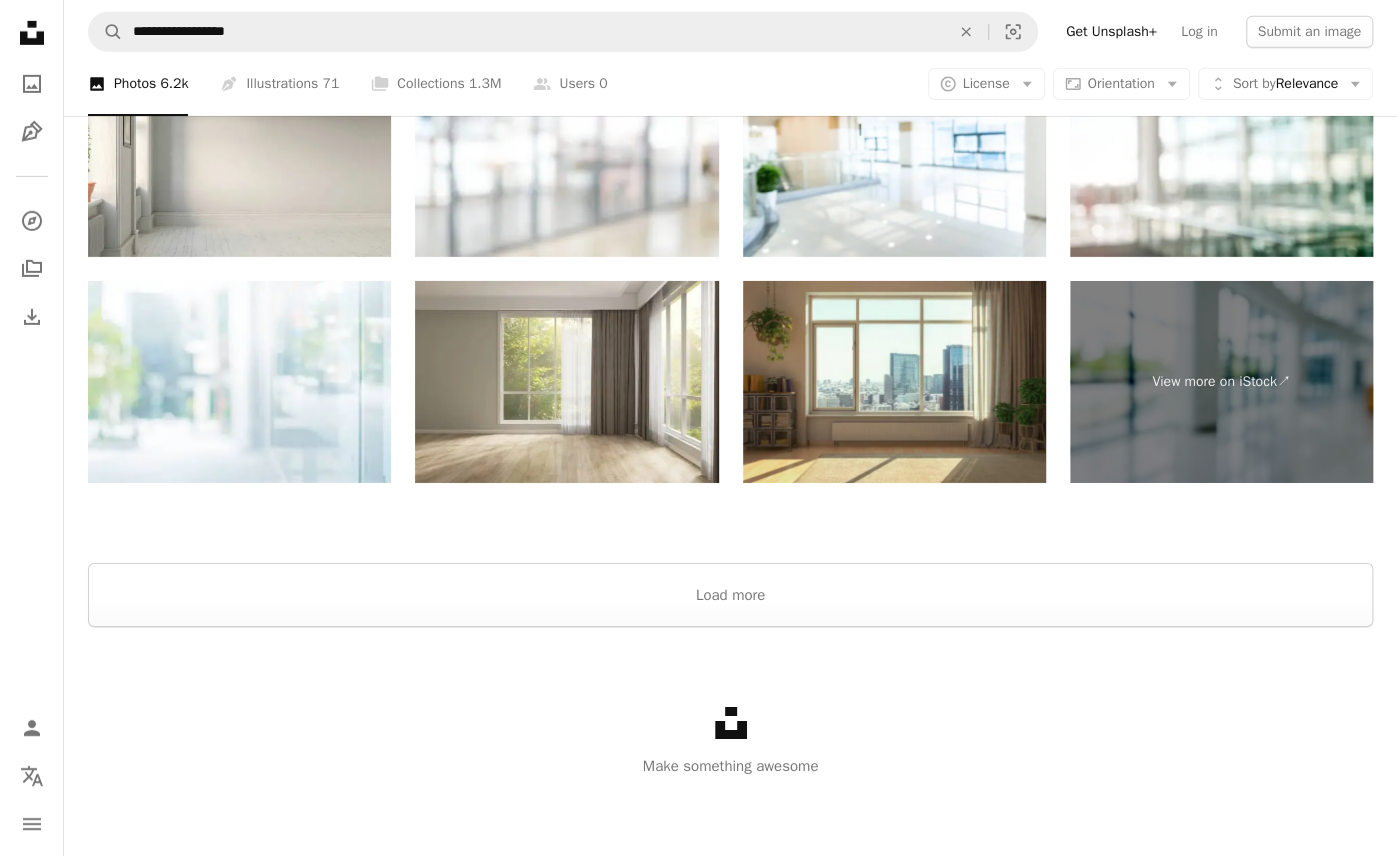click on "Unsplash logo Make something awesome" at bounding box center (730, 742) 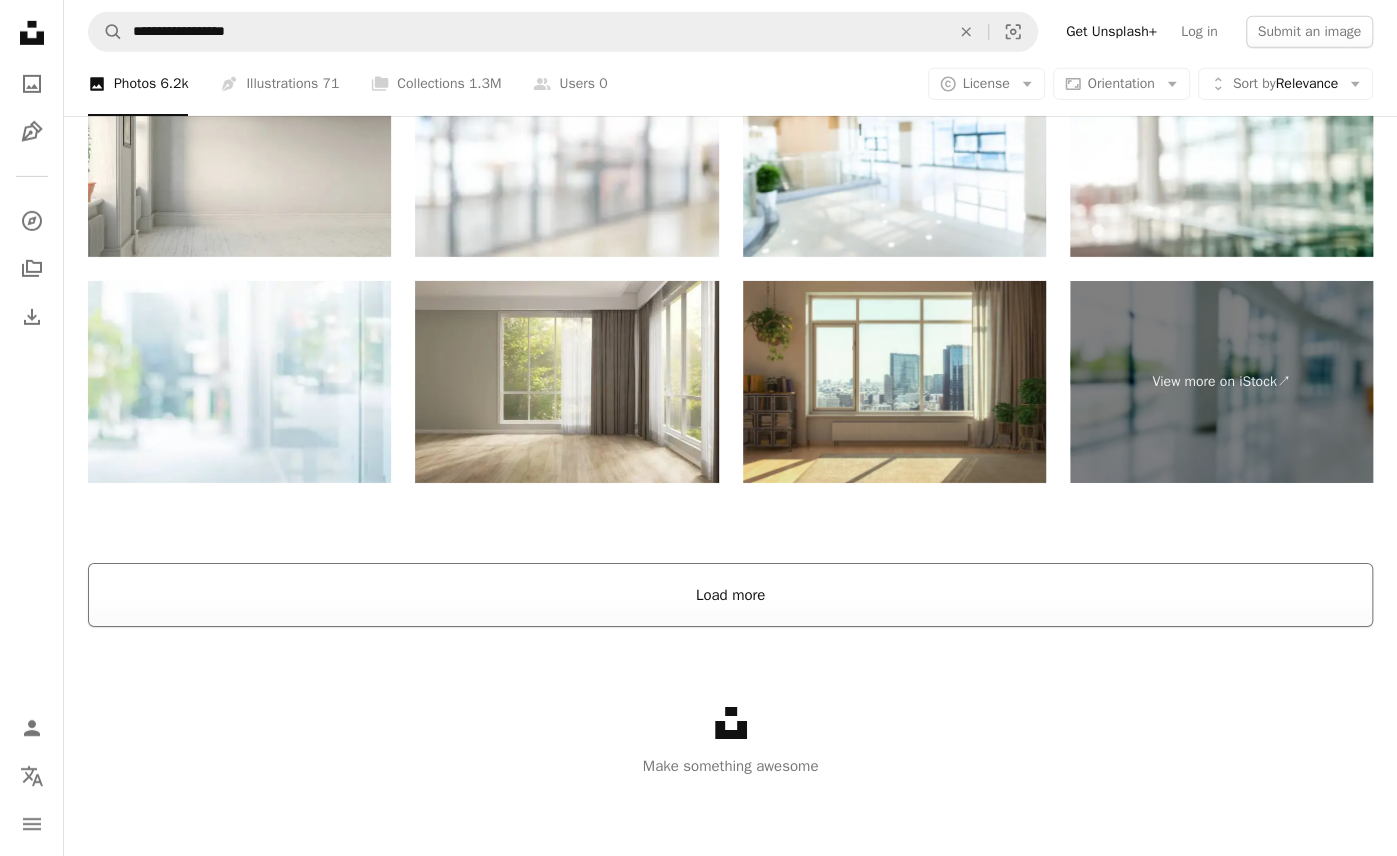 click on "Load more" at bounding box center [730, 595] 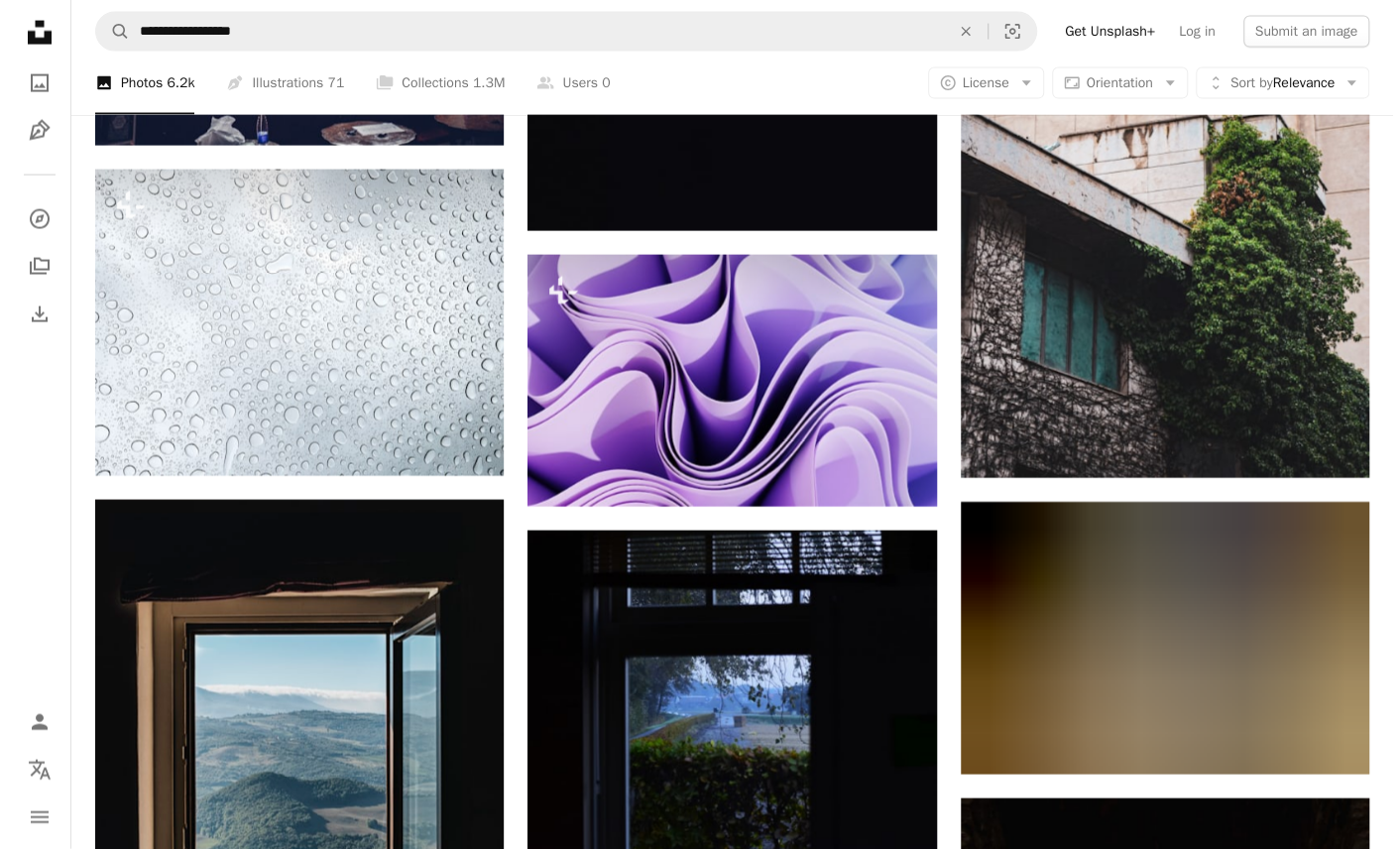 scroll, scrollTop: 14886, scrollLeft: 0, axis: vertical 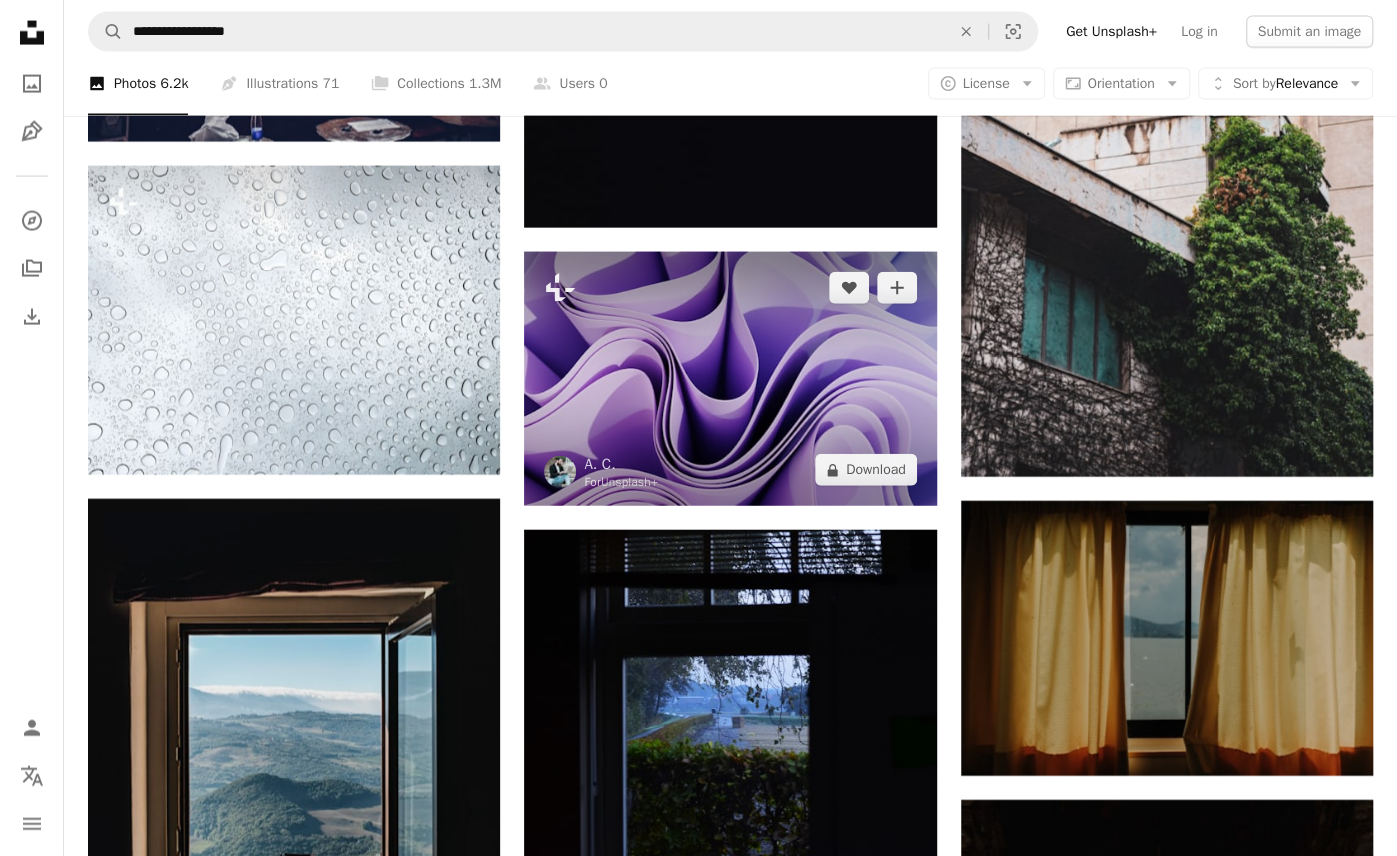 click at bounding box center (730, 379) 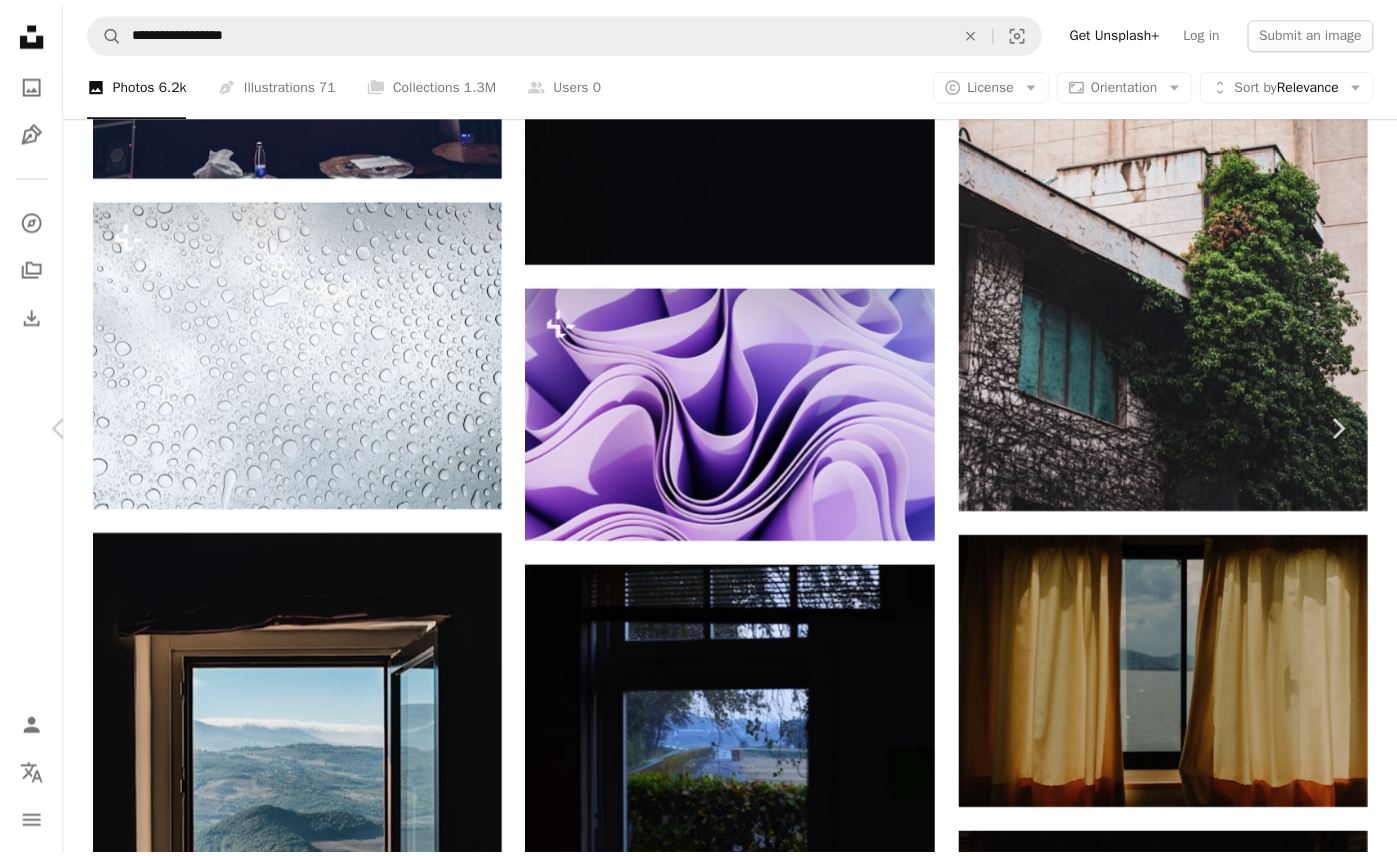 scroll, scrollTop: 1156, scrollLeft: 0, axis: vertical 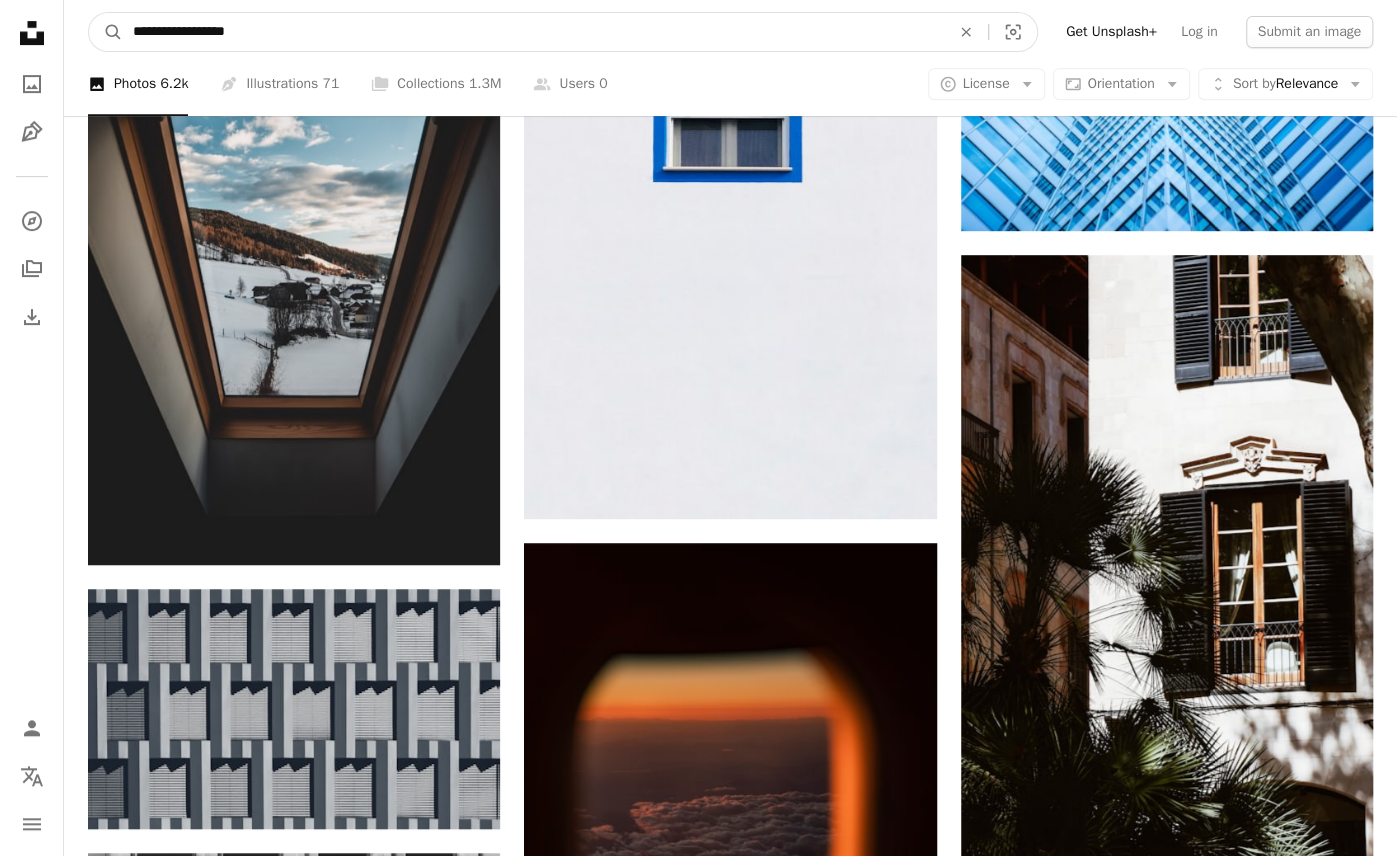 click on "**********" at bounding box center [533, 32] 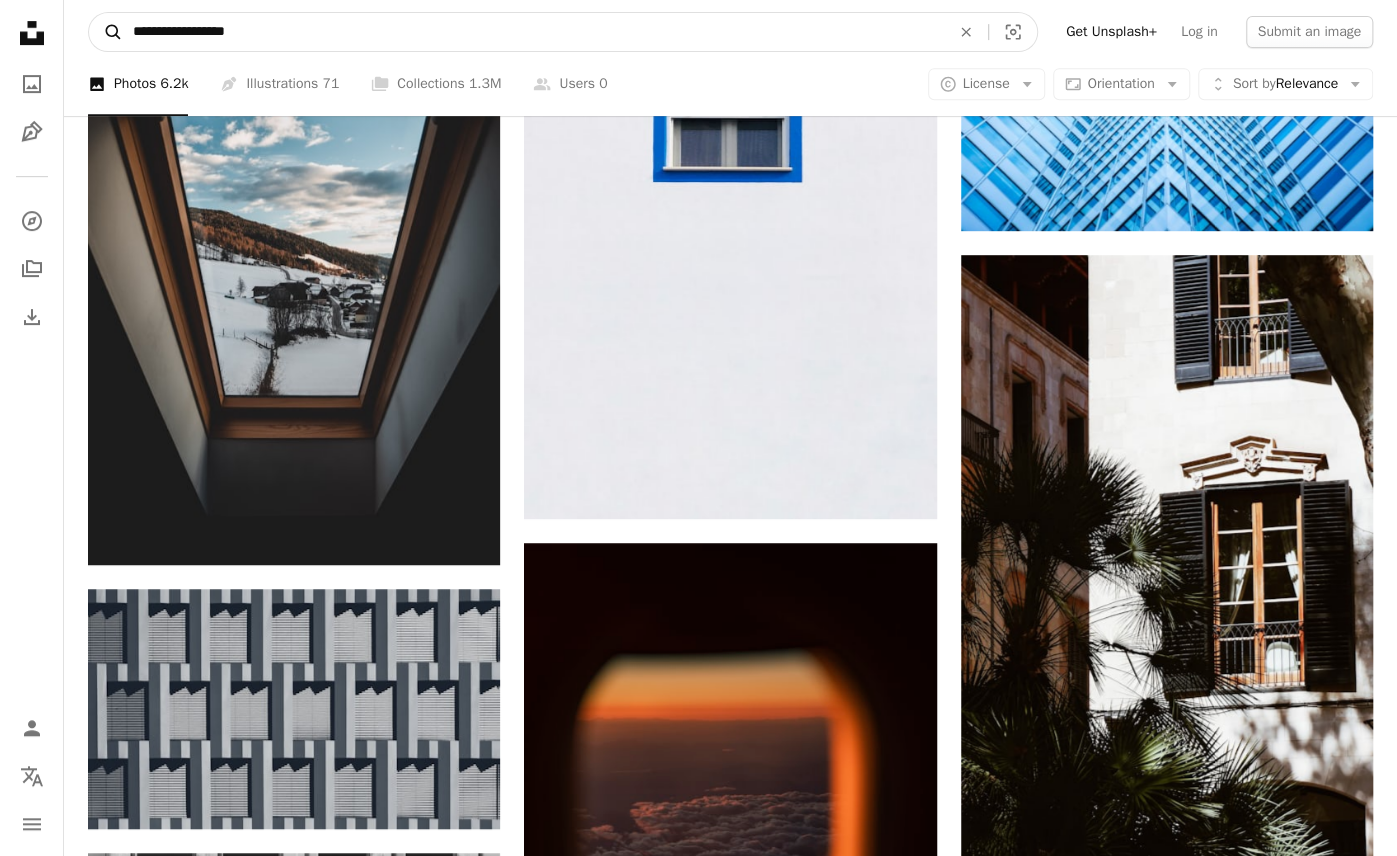 drag, startPoint x: 297, startPoint y: 45, endPoint x: 91, endPoint y: 30, distance: 206.5454 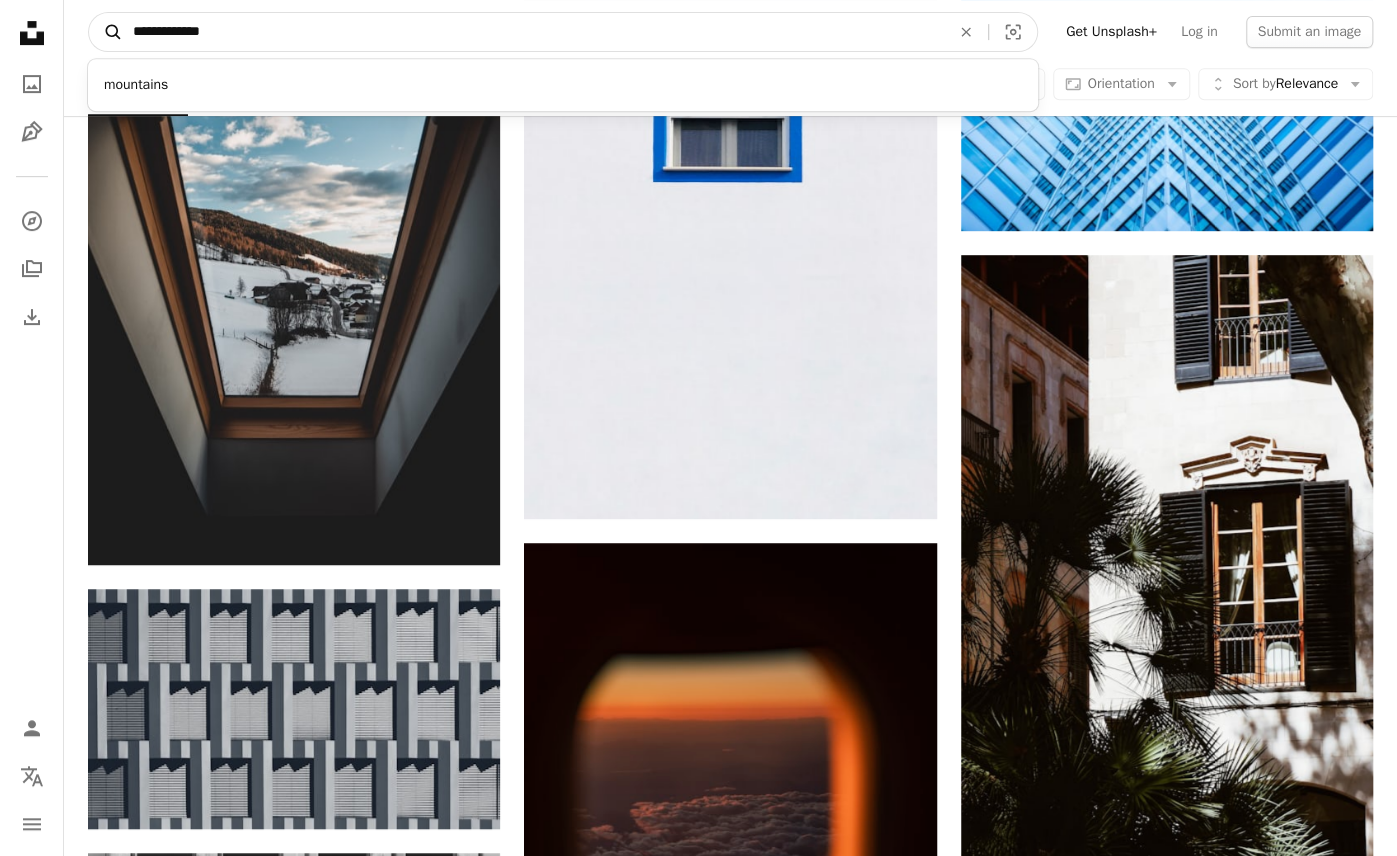type on "**********" 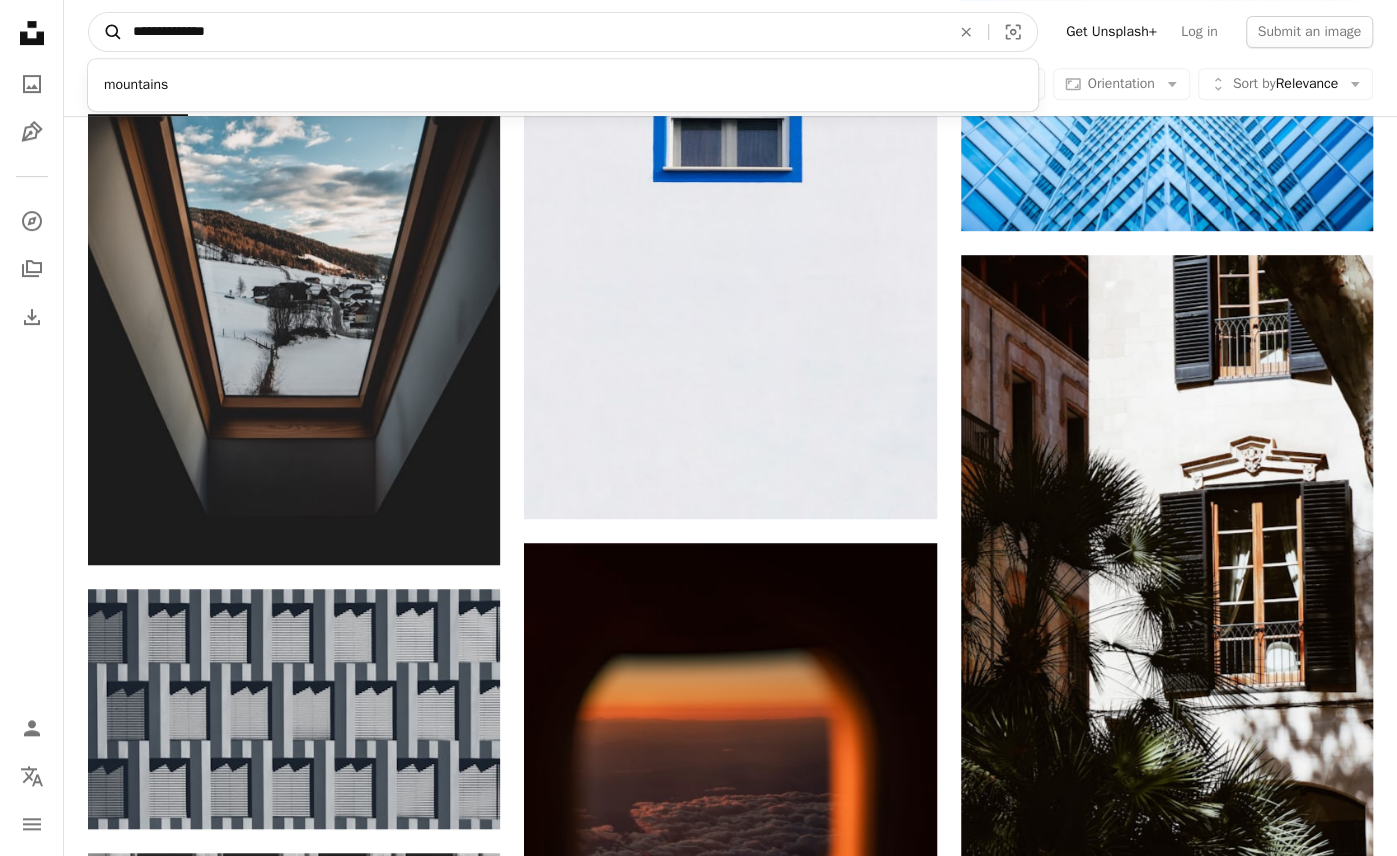 click on "A magnifying glass" at bounding box center (106, 32) 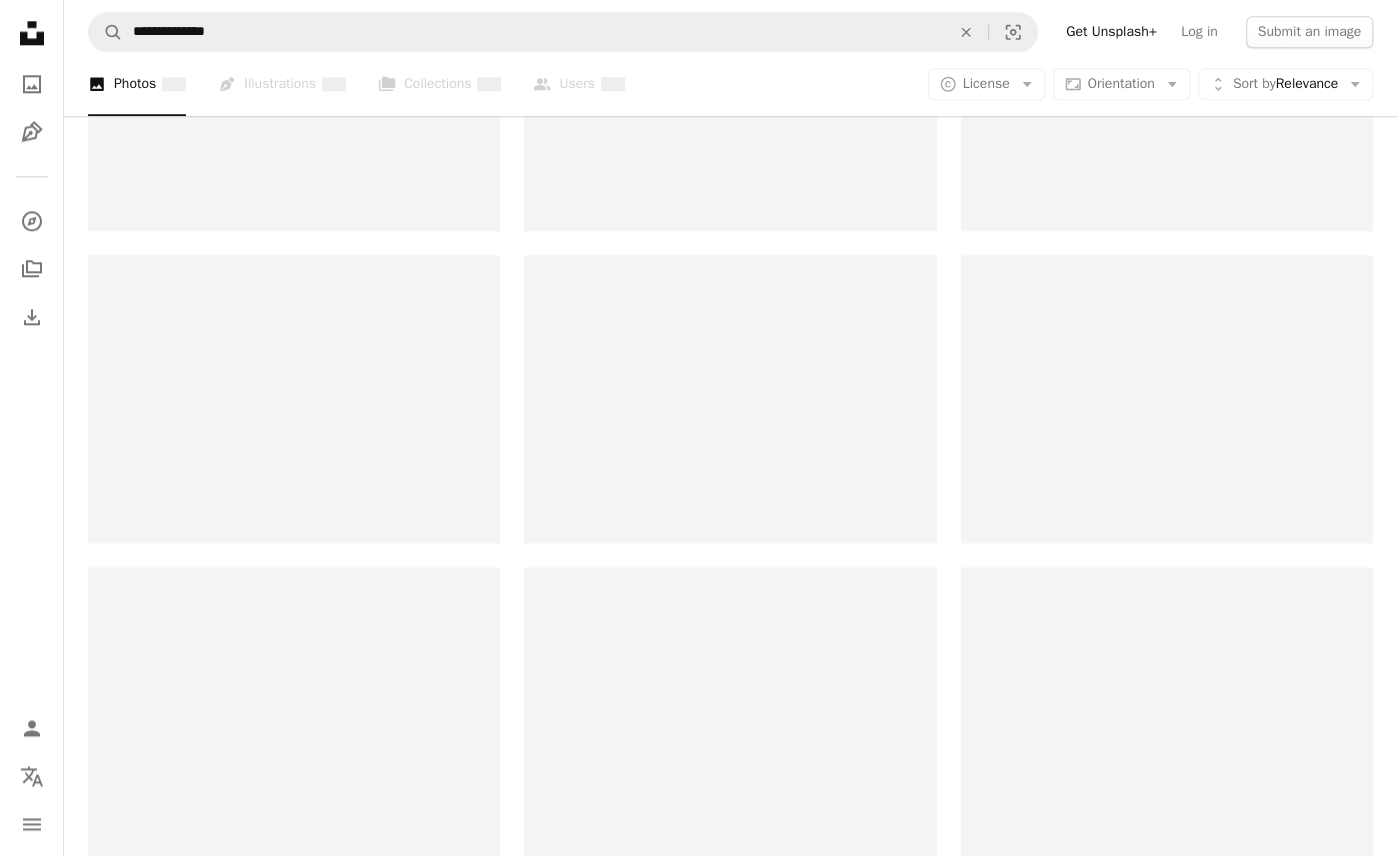 scroll, scrollTop: 0, scrollLeft: 0, axis: both 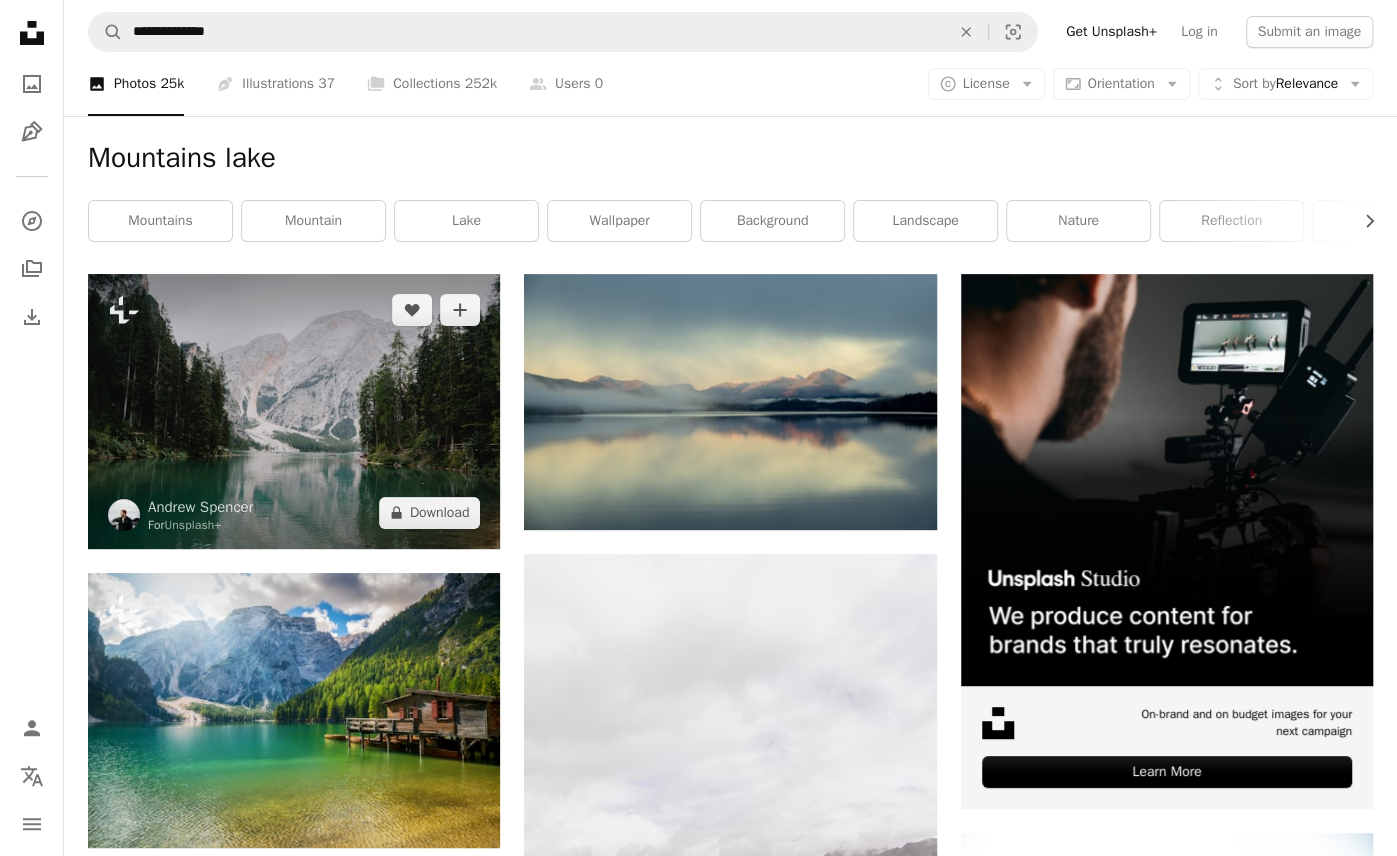 click at bounding box center (294, 411) 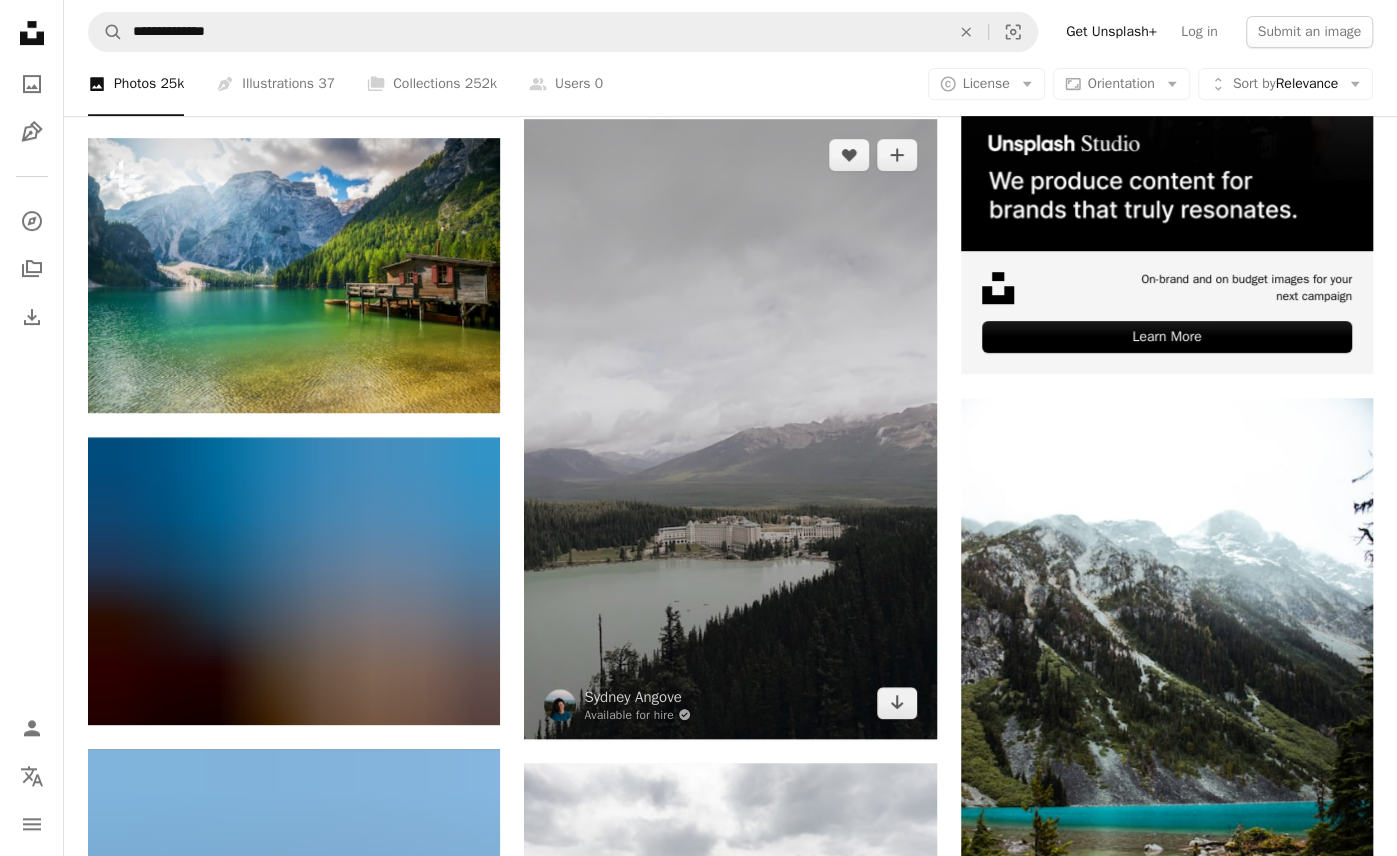 scroll, scrollTop: 442, scrollLeft: 0, axis: vertical 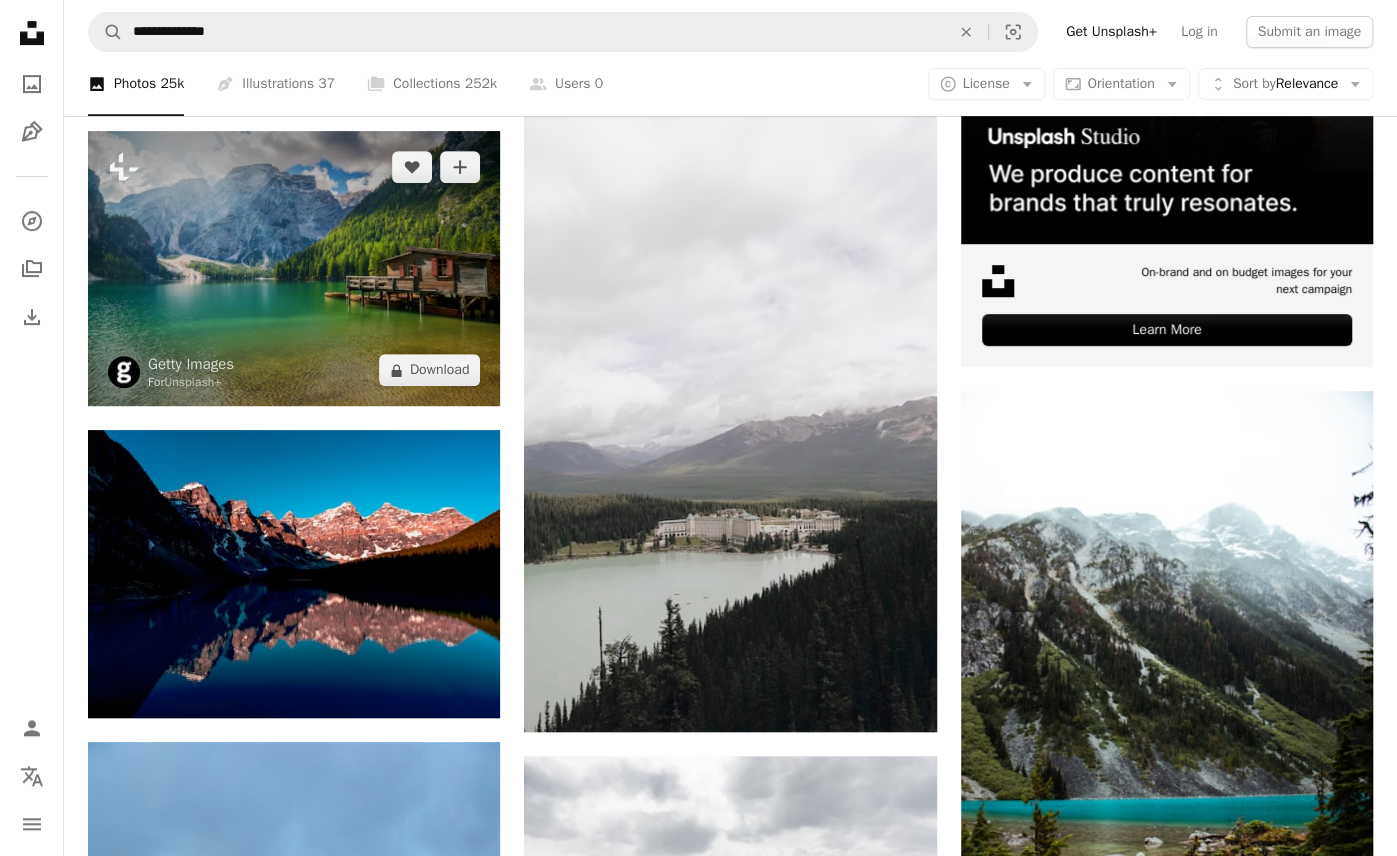 click at bounding box center [294, 268] 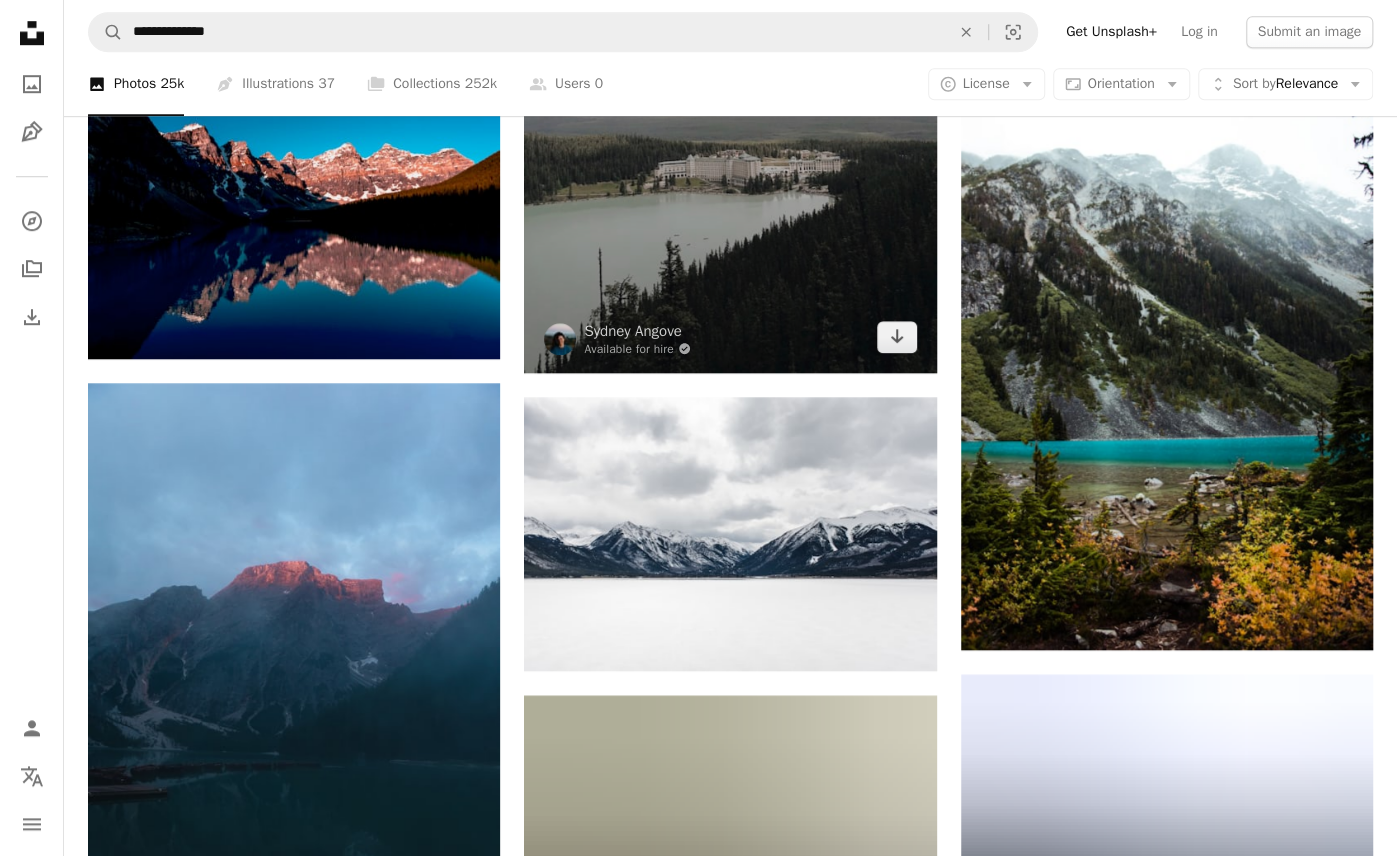 scroll, scrollTop: 802, scrollLeft: 0, axis: vertical 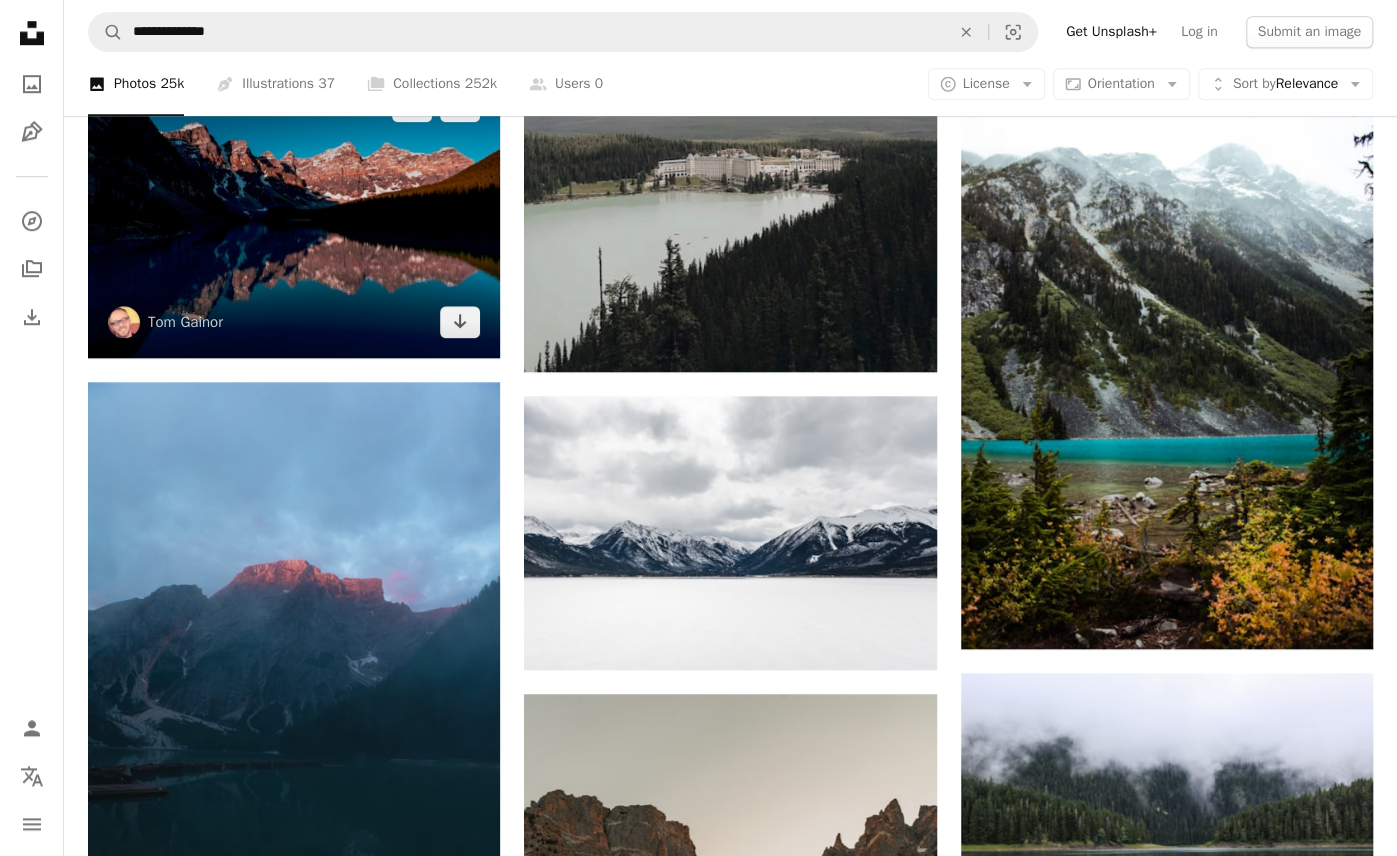 click at bounding box center [294, 214] 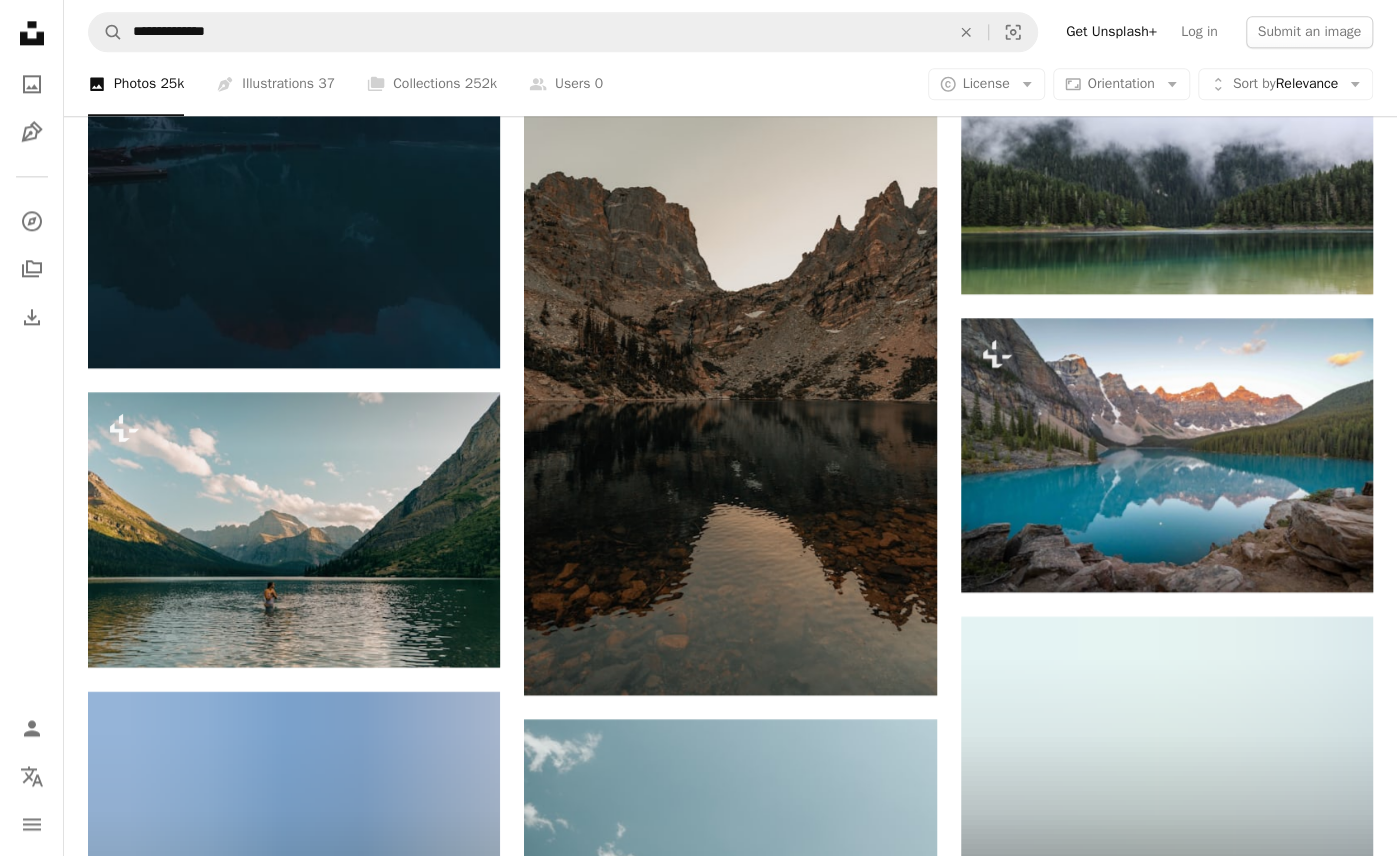 scroll, scrollTop: 1425, scrollLeft: 0, axis: vertical 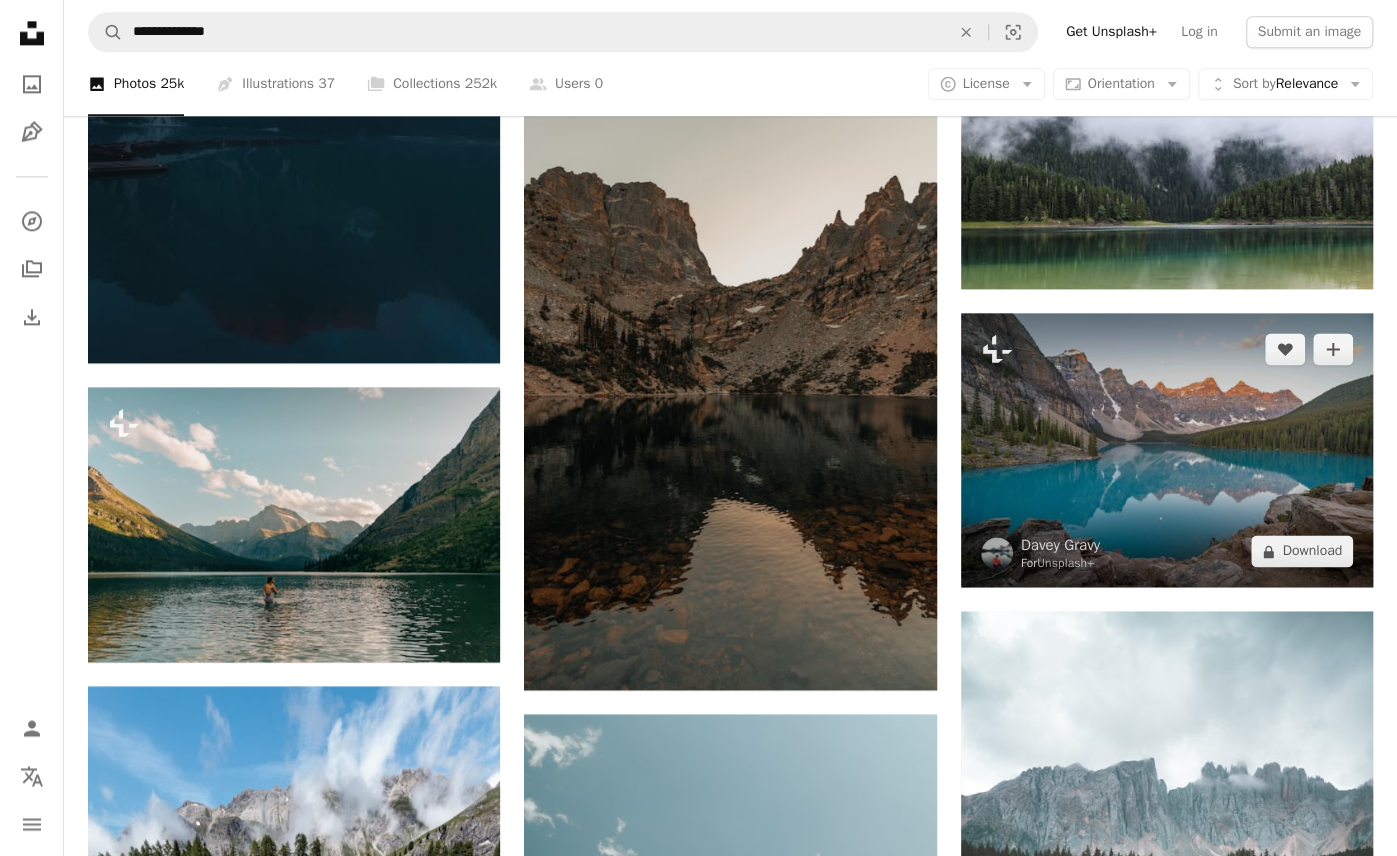 click at bounding box center [1167, 450] 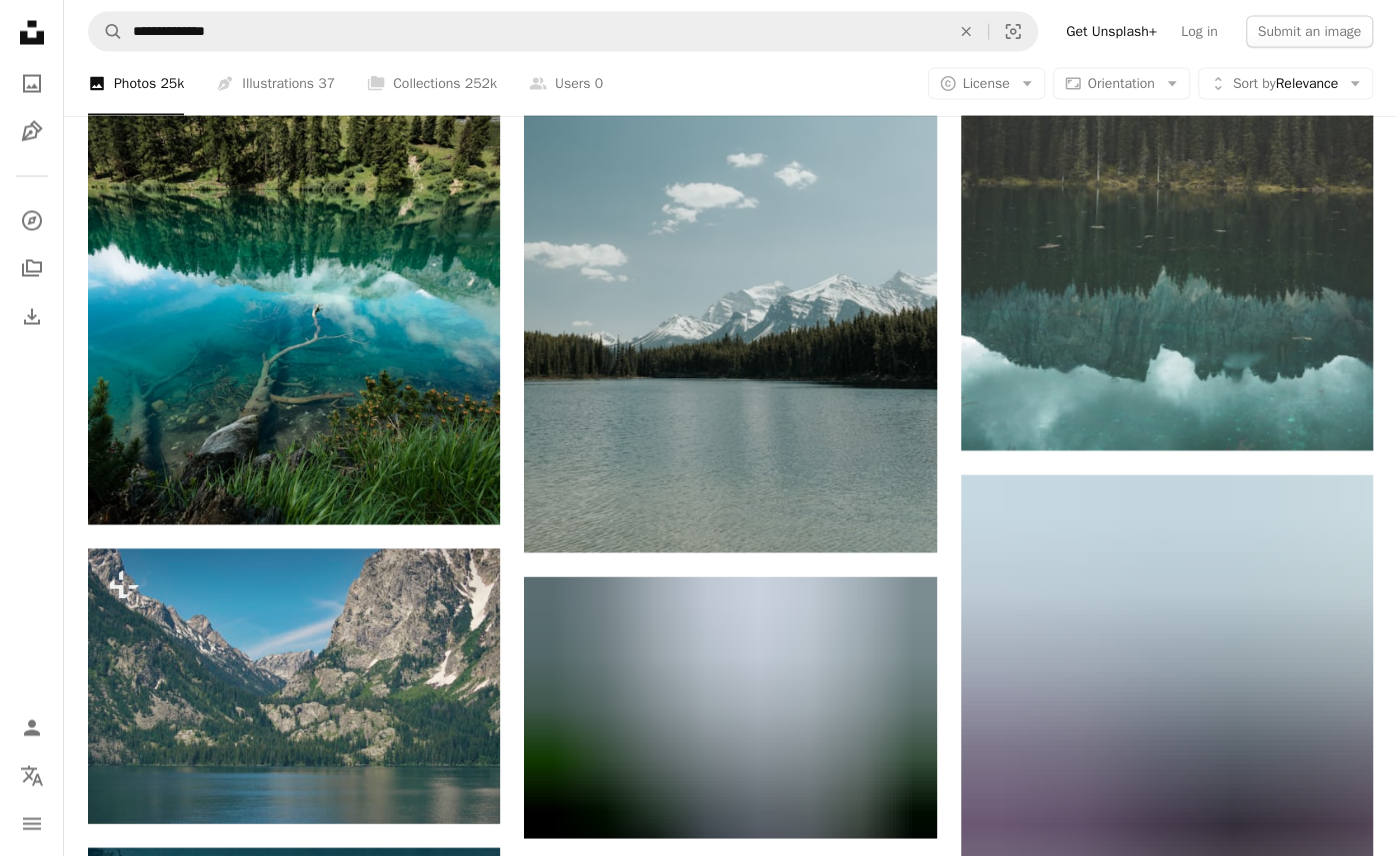 scroll, scrollTop: 2206, scrollLeft: 0, axis: vertical 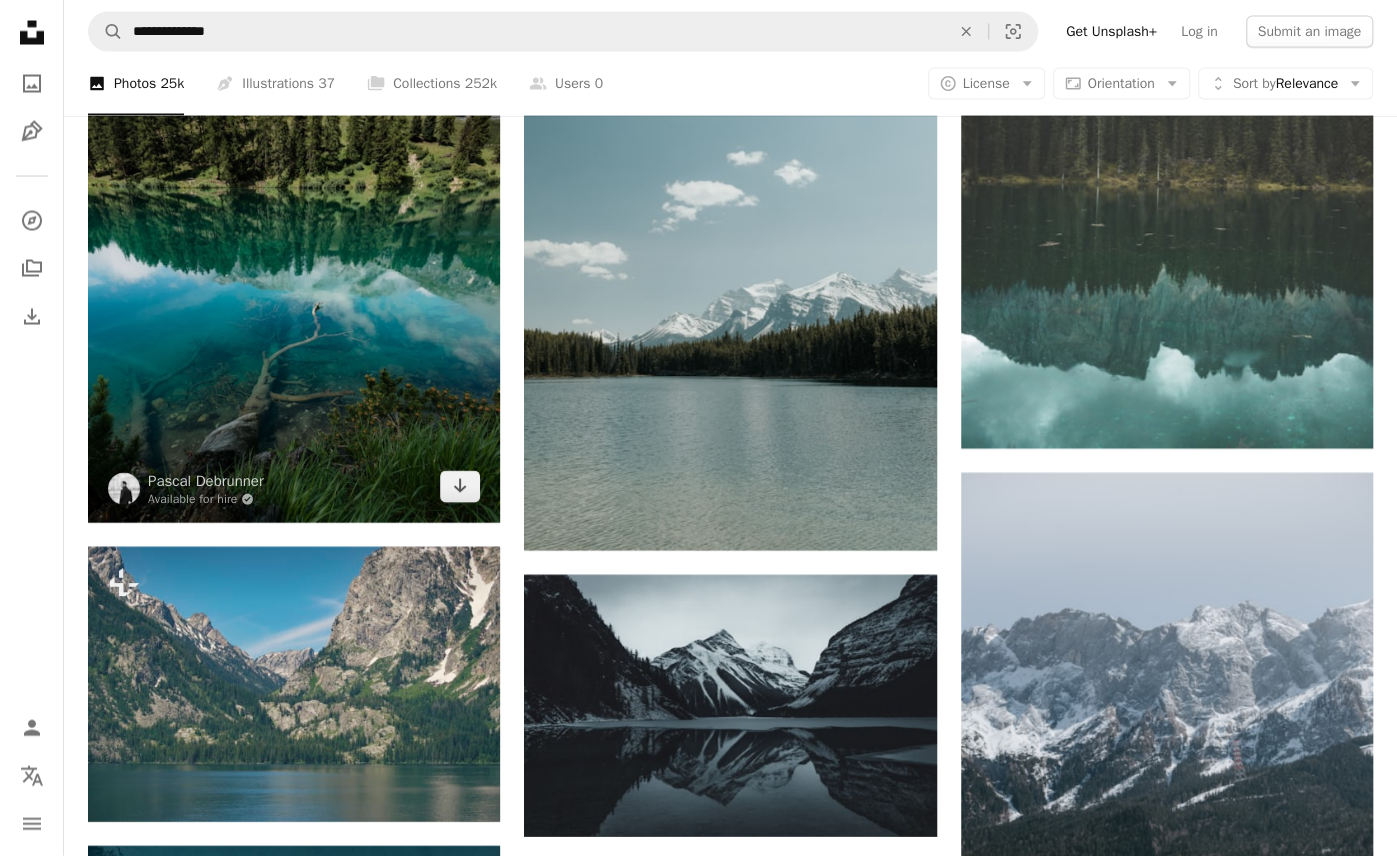 click at bounding box center [294, 214] 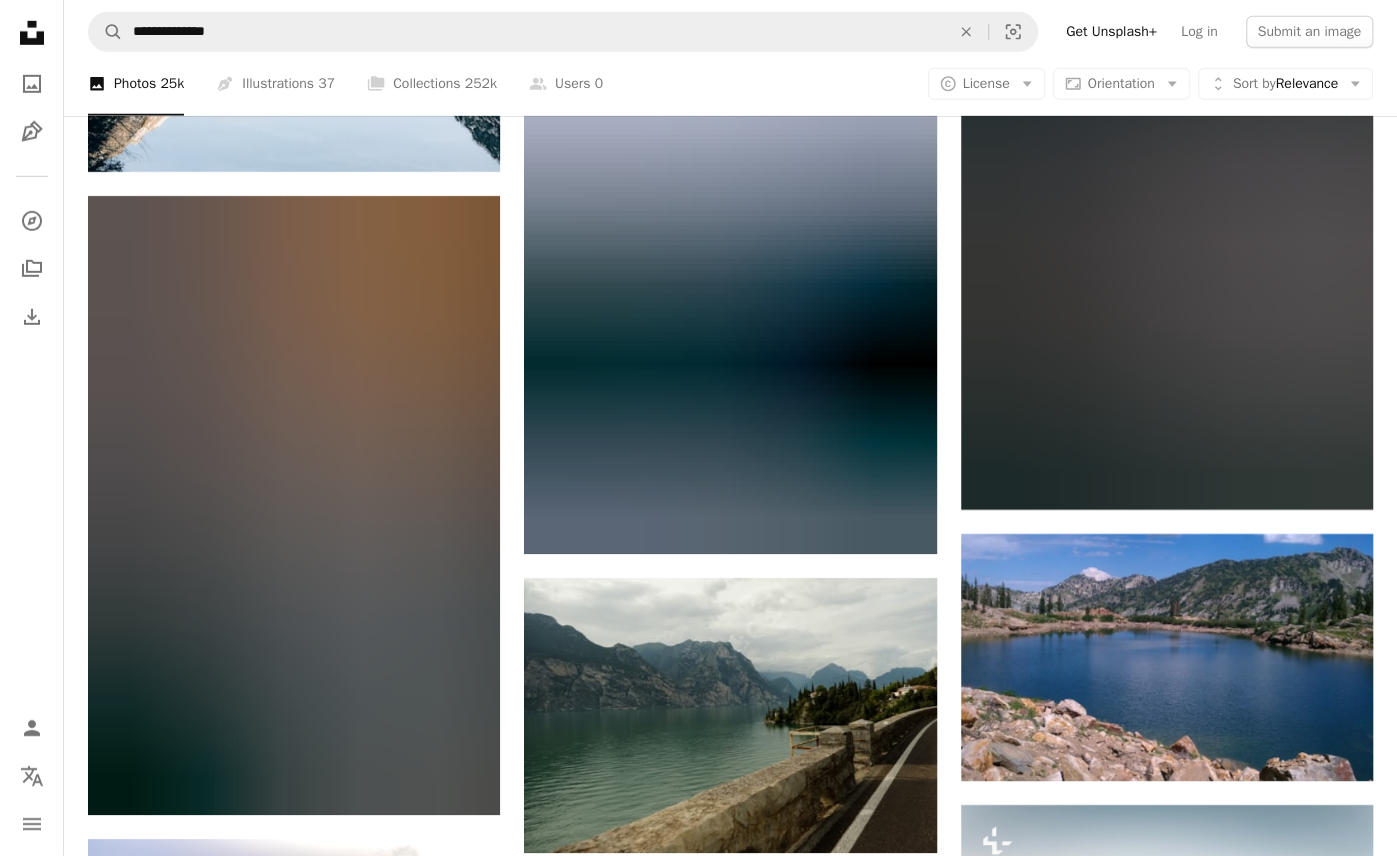 scroll, scrollTop: 3162, scrollLeft: 0, axis: vertical 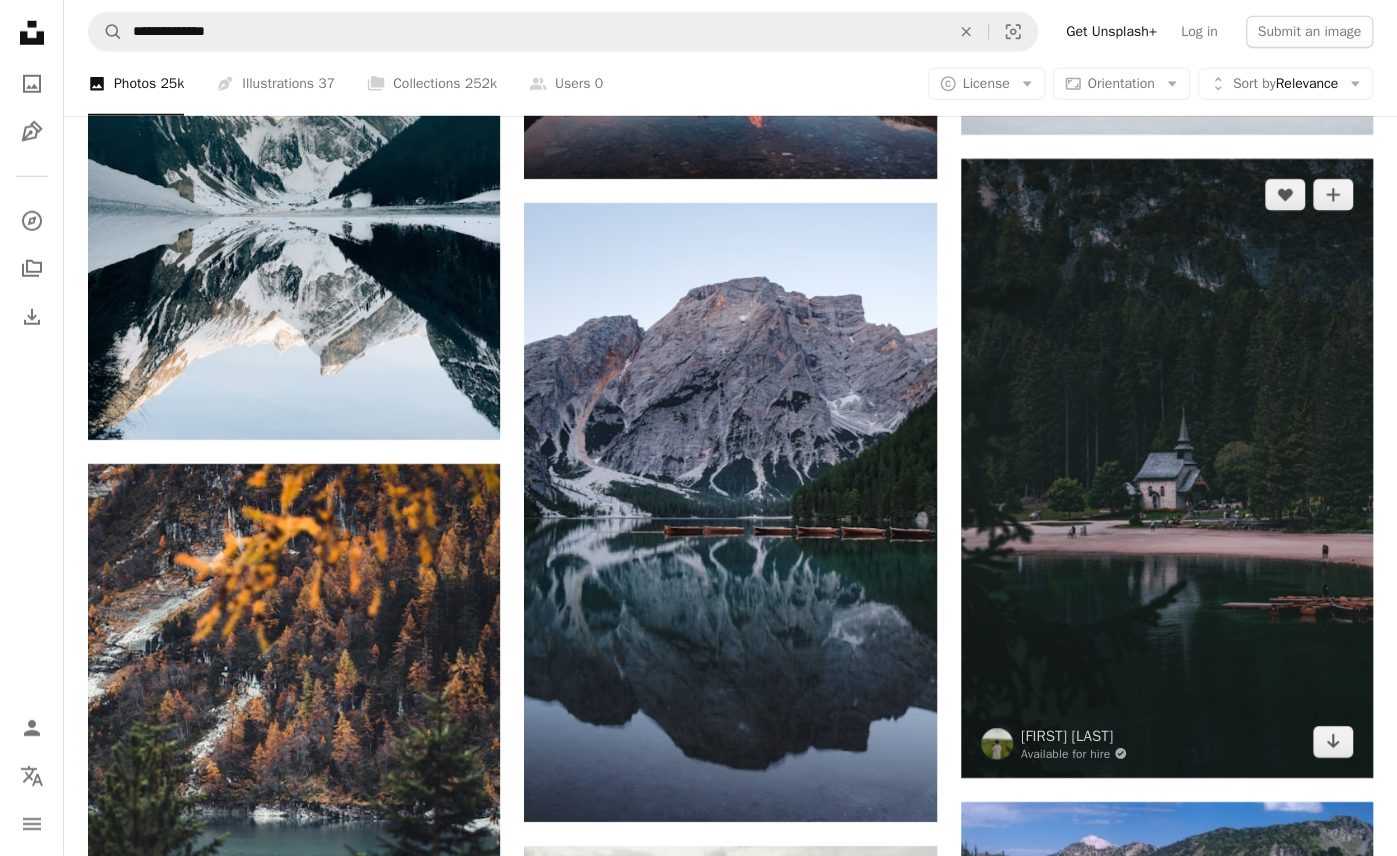 click at bounding box center [1167, 468] 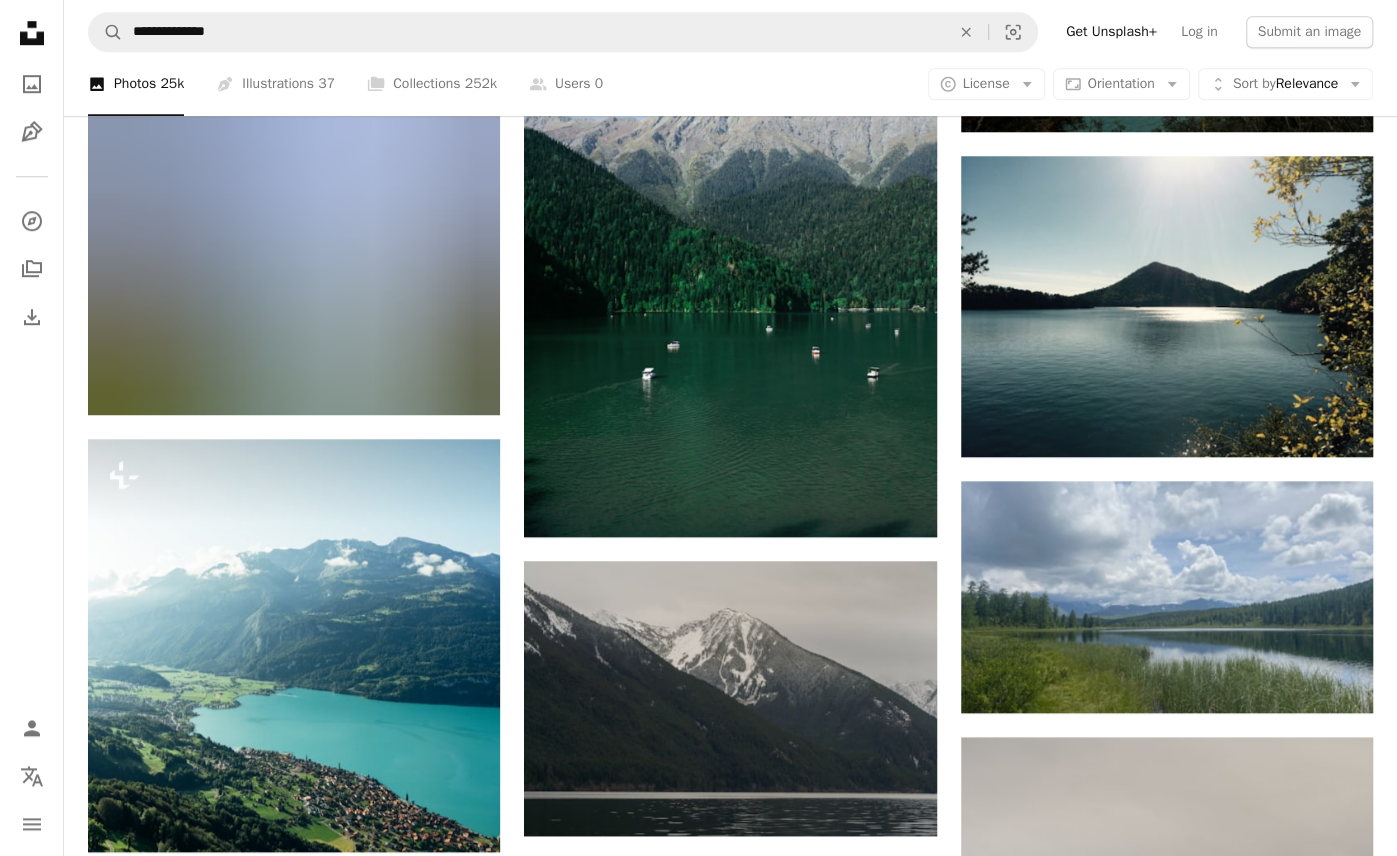 scroll, scrollTop: 5028, scrollLeft: 0, axis: vertical 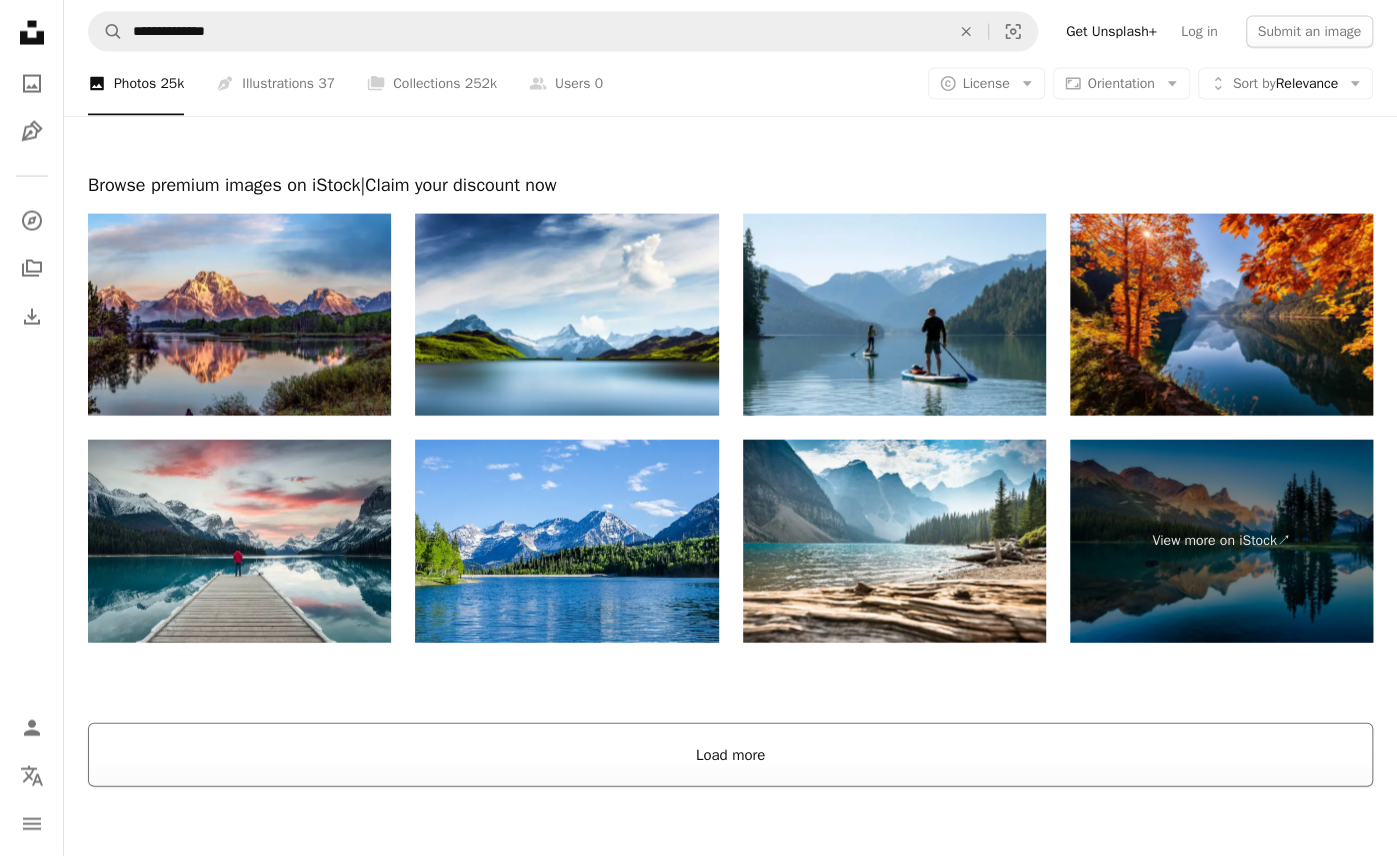 click on "Load more" at bounding box center (730, 755) 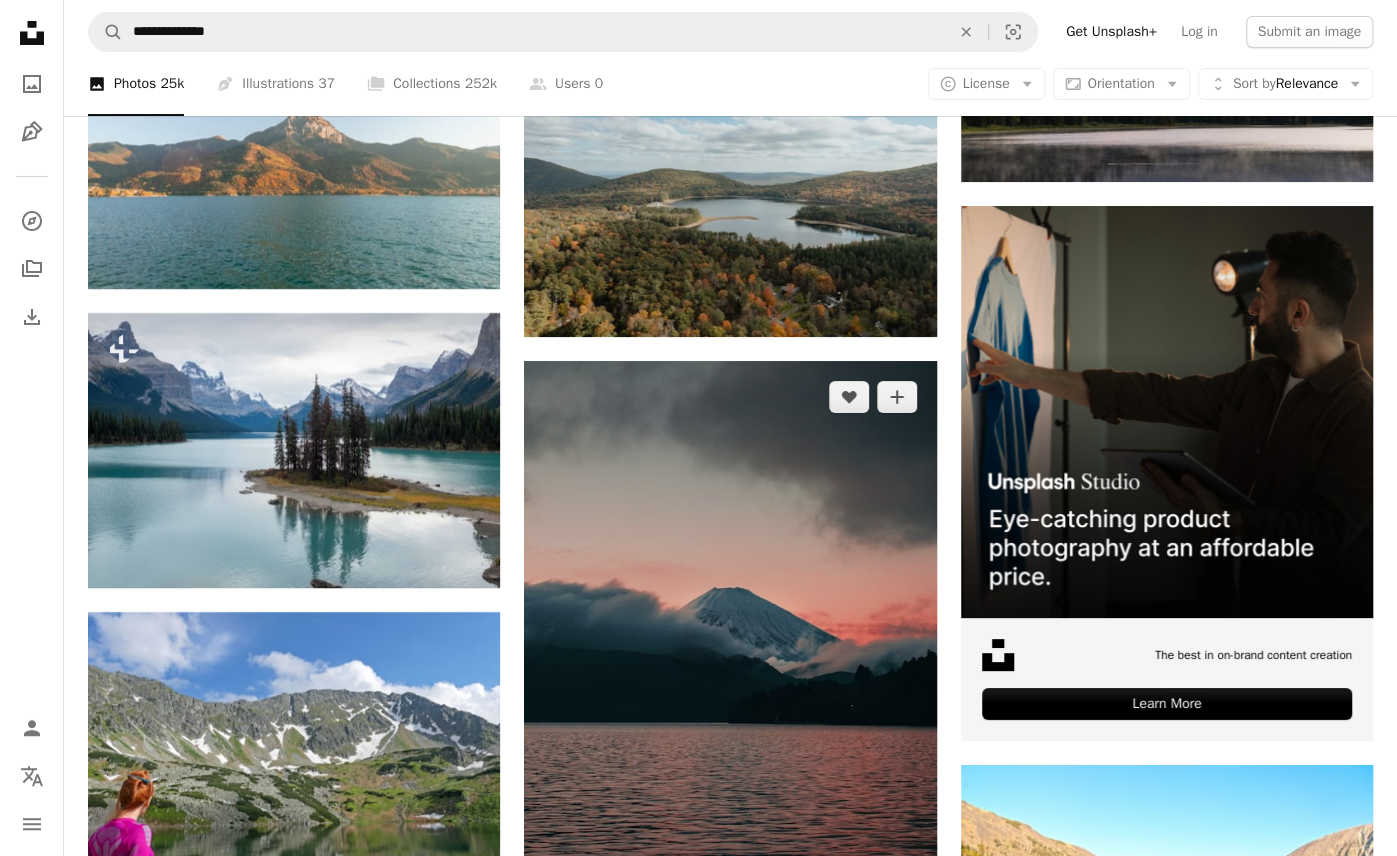 scroll, scrollTop: 8268, scrollLeft: 0, axis: vertical 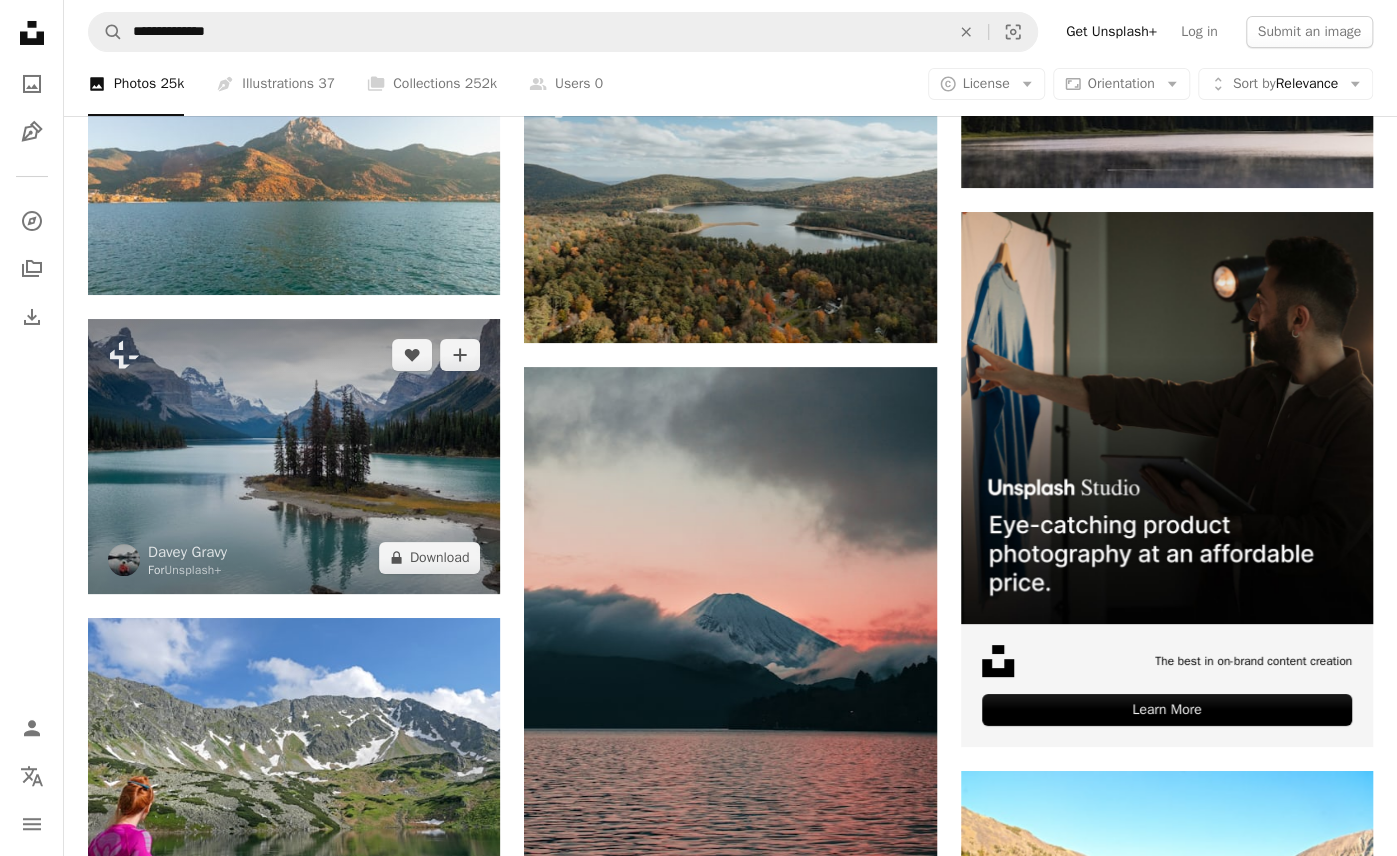 click at bounding box center (294, 456) 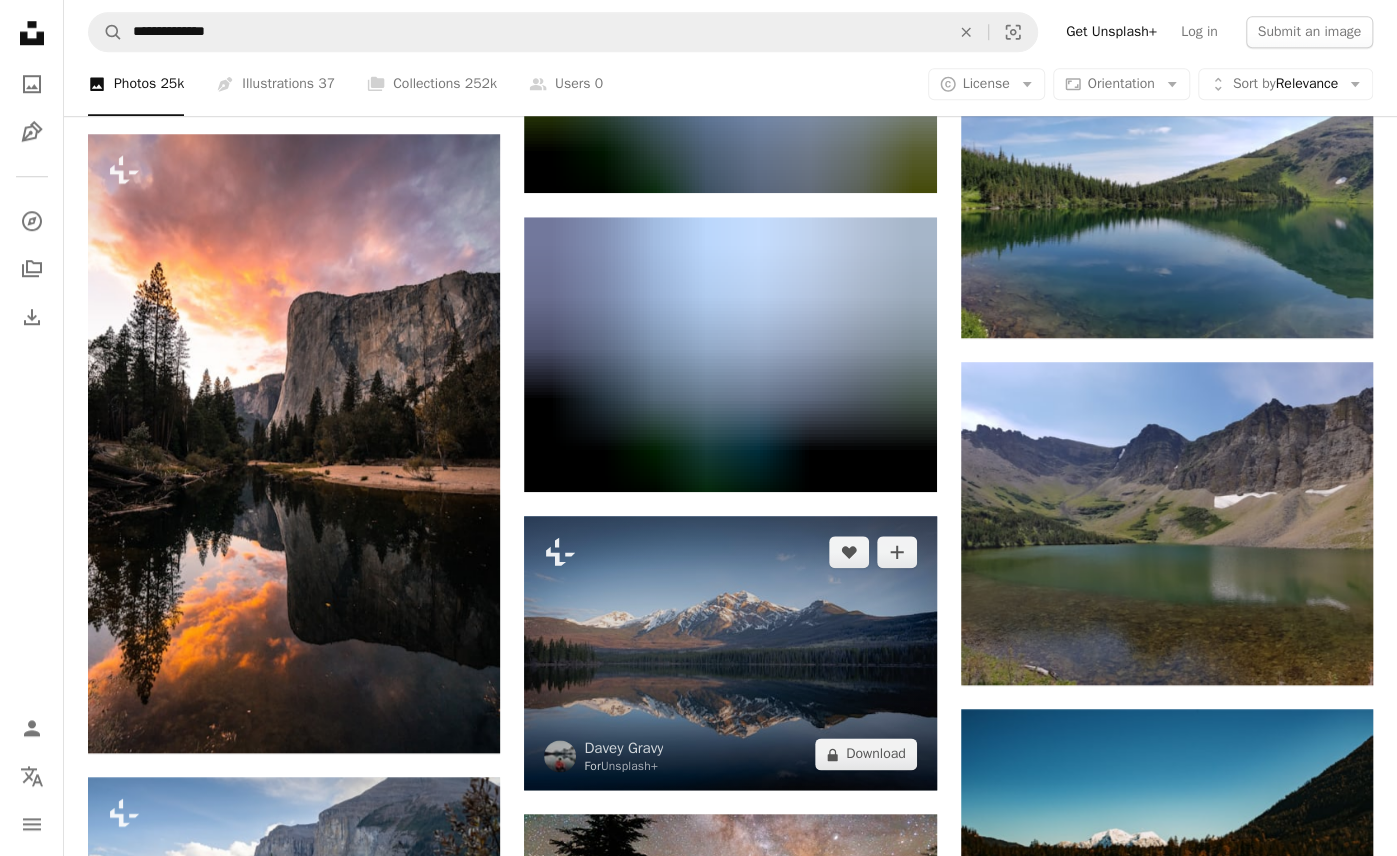 scroll, scrollTop: 9308, scrollLeft: 0, axis: vertical 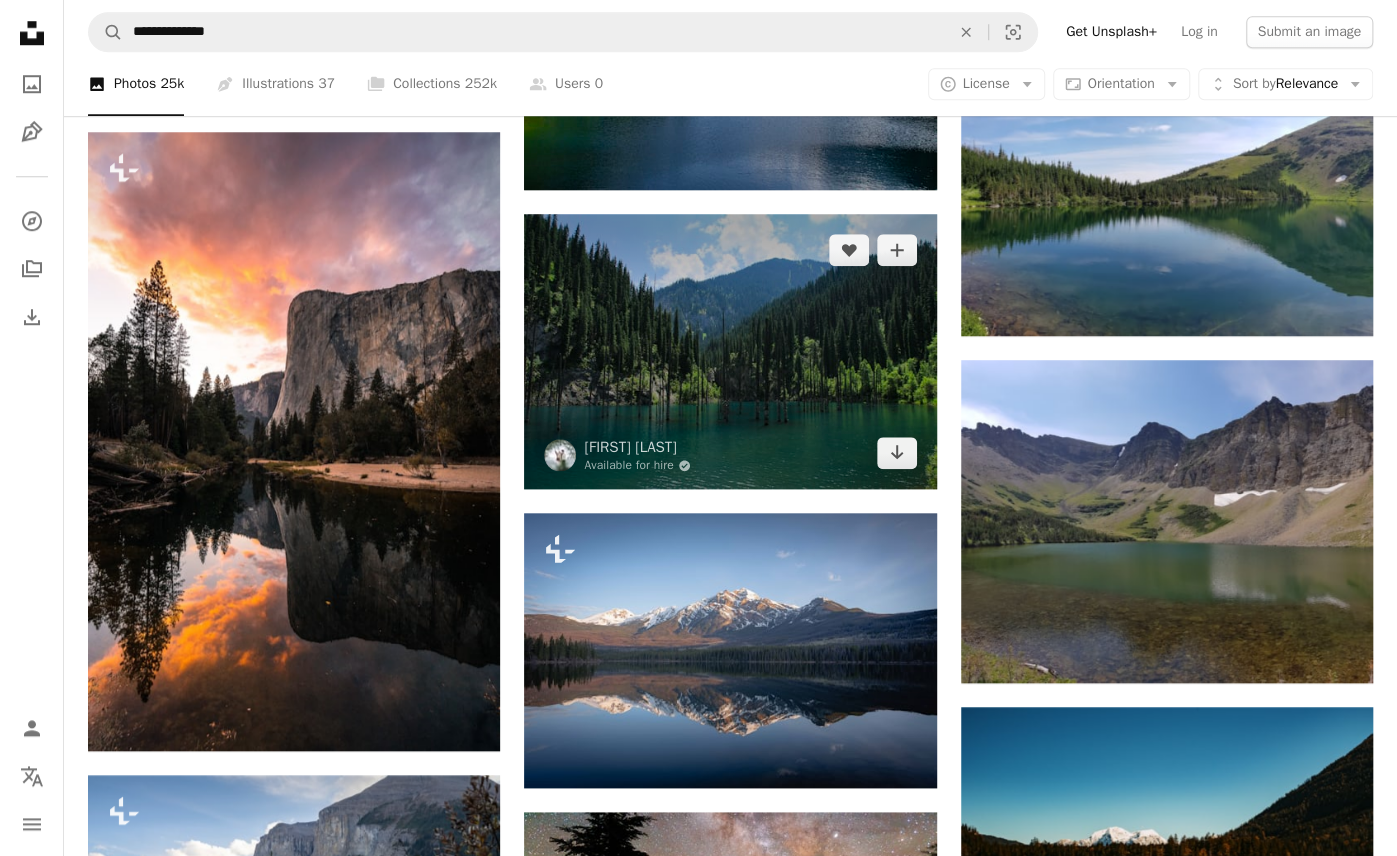 click at bounding box center (730, 351) 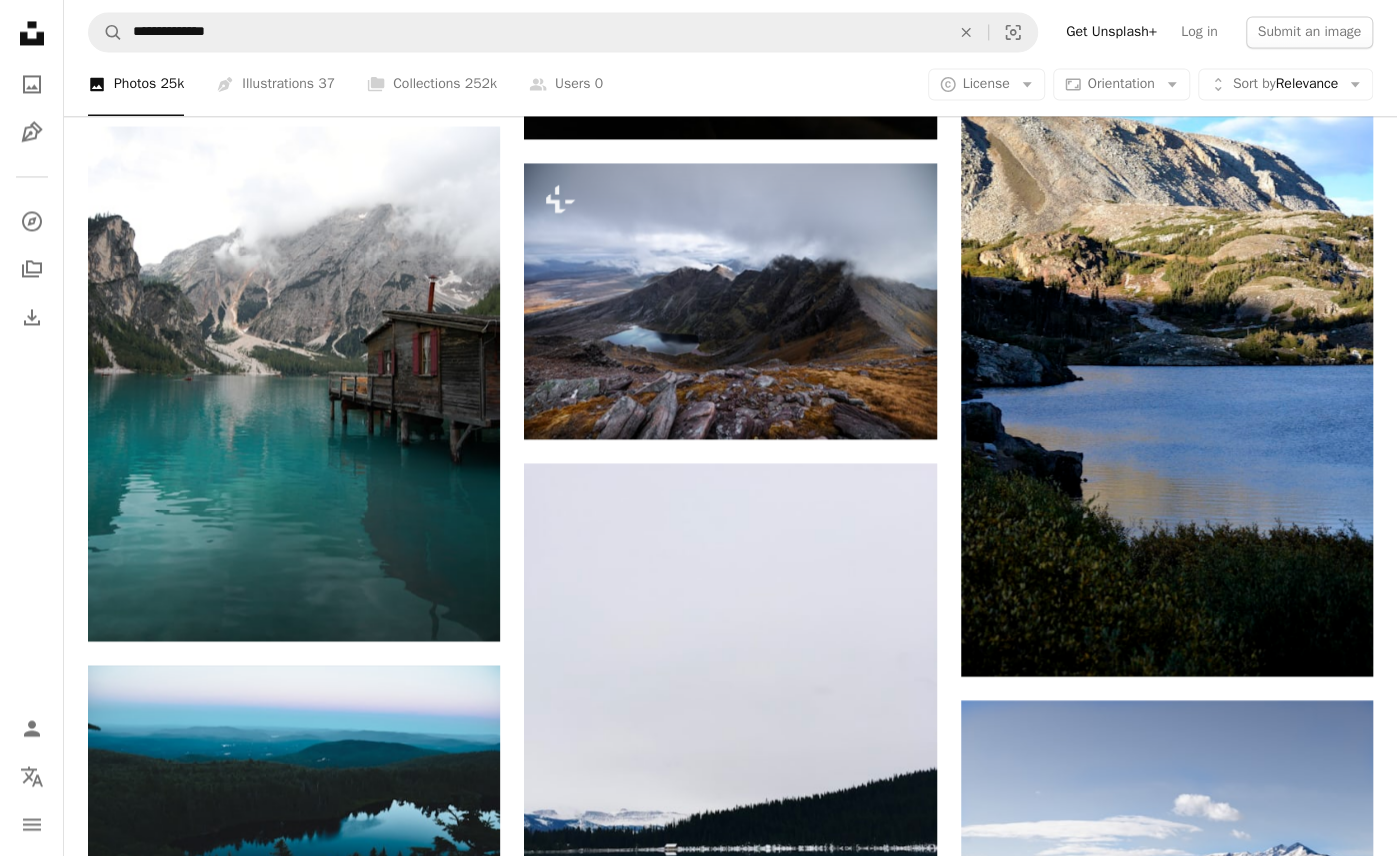 scroll, scrollTop: 10244, scrollLeft: 0, axis: vertical 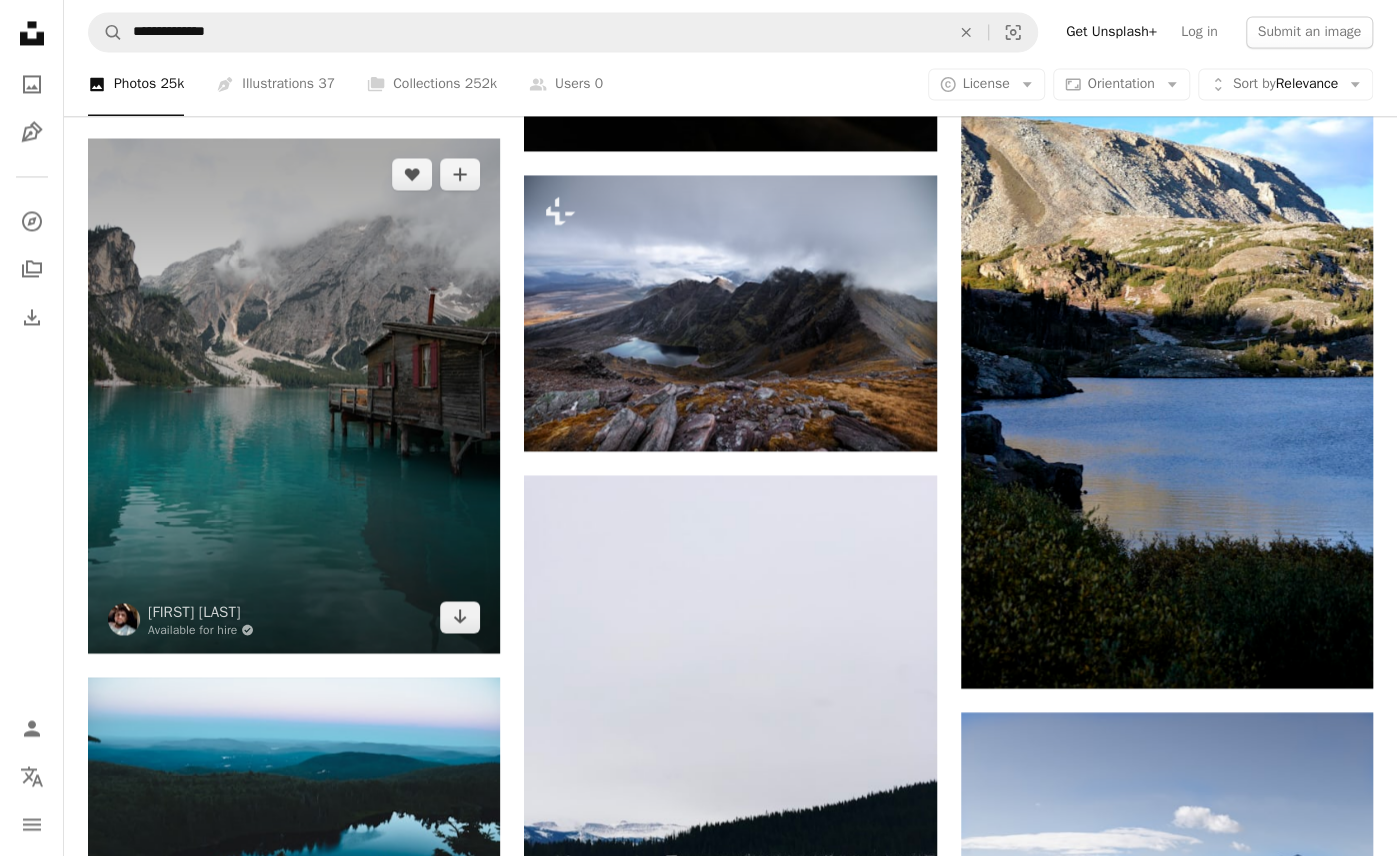 click at bounding box center (294, 395) 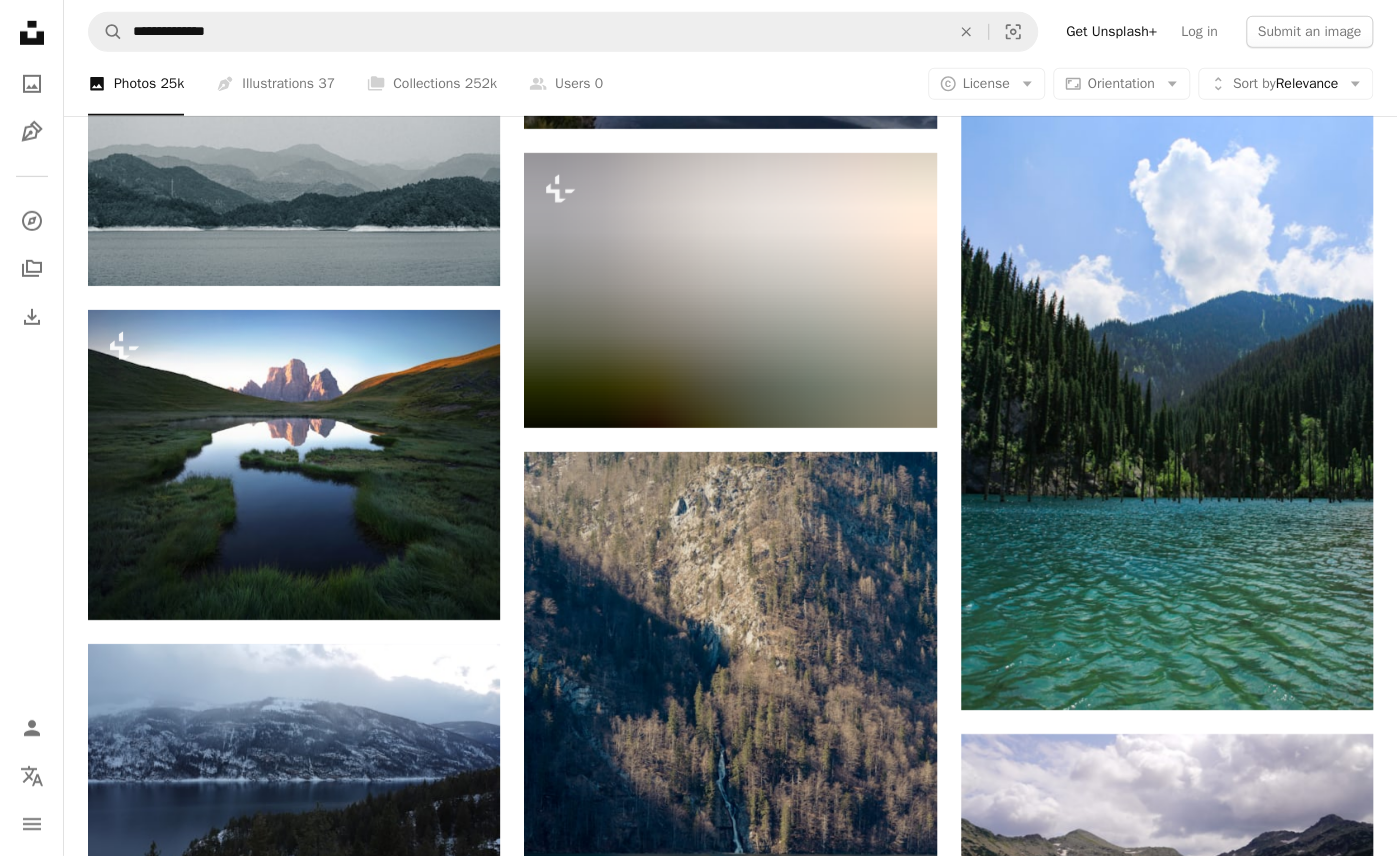 scroll, scrollTop: 11806, scrollLeft: 0, axis: vertical 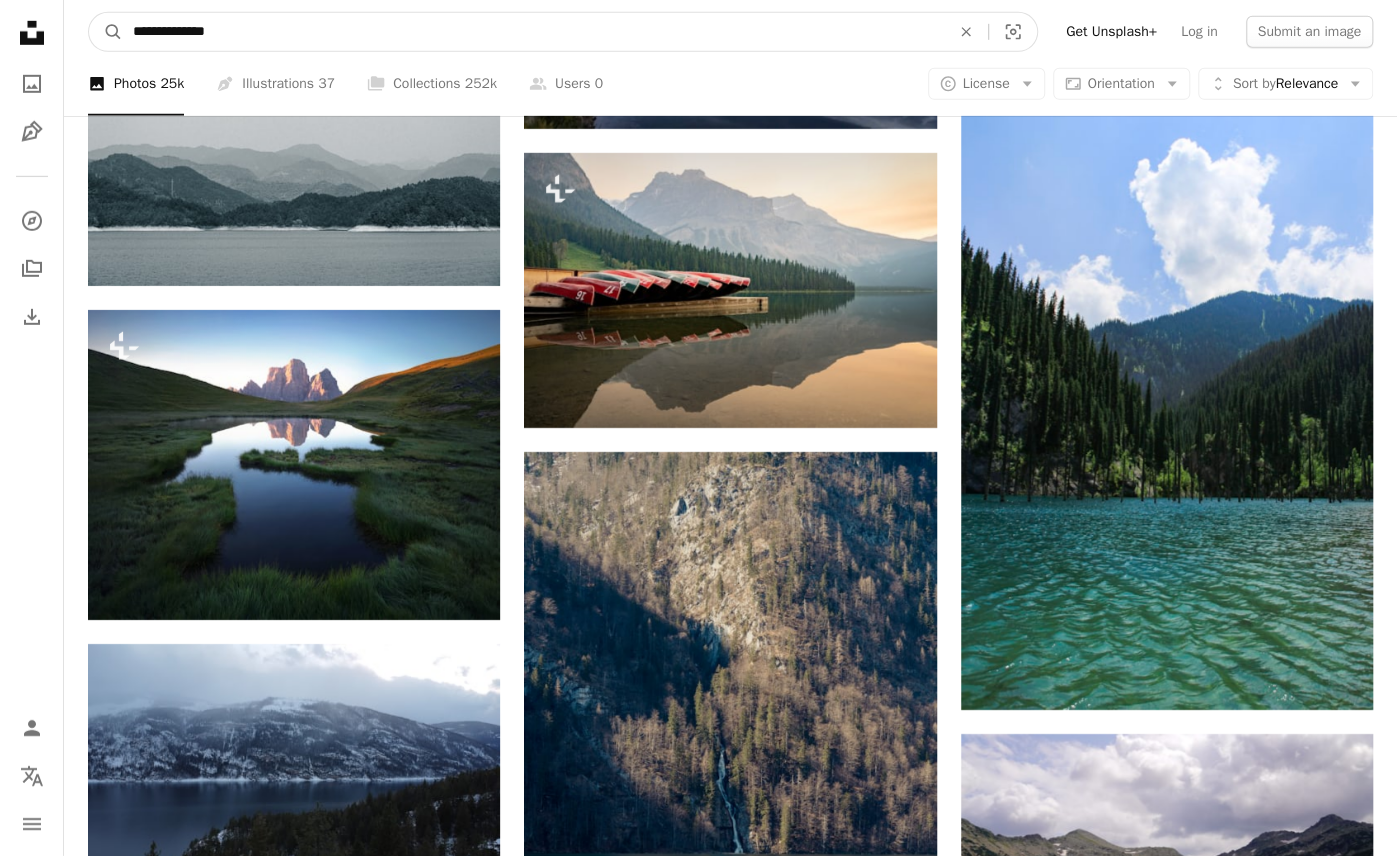 click on "**********" at bounding box center [533, 32] 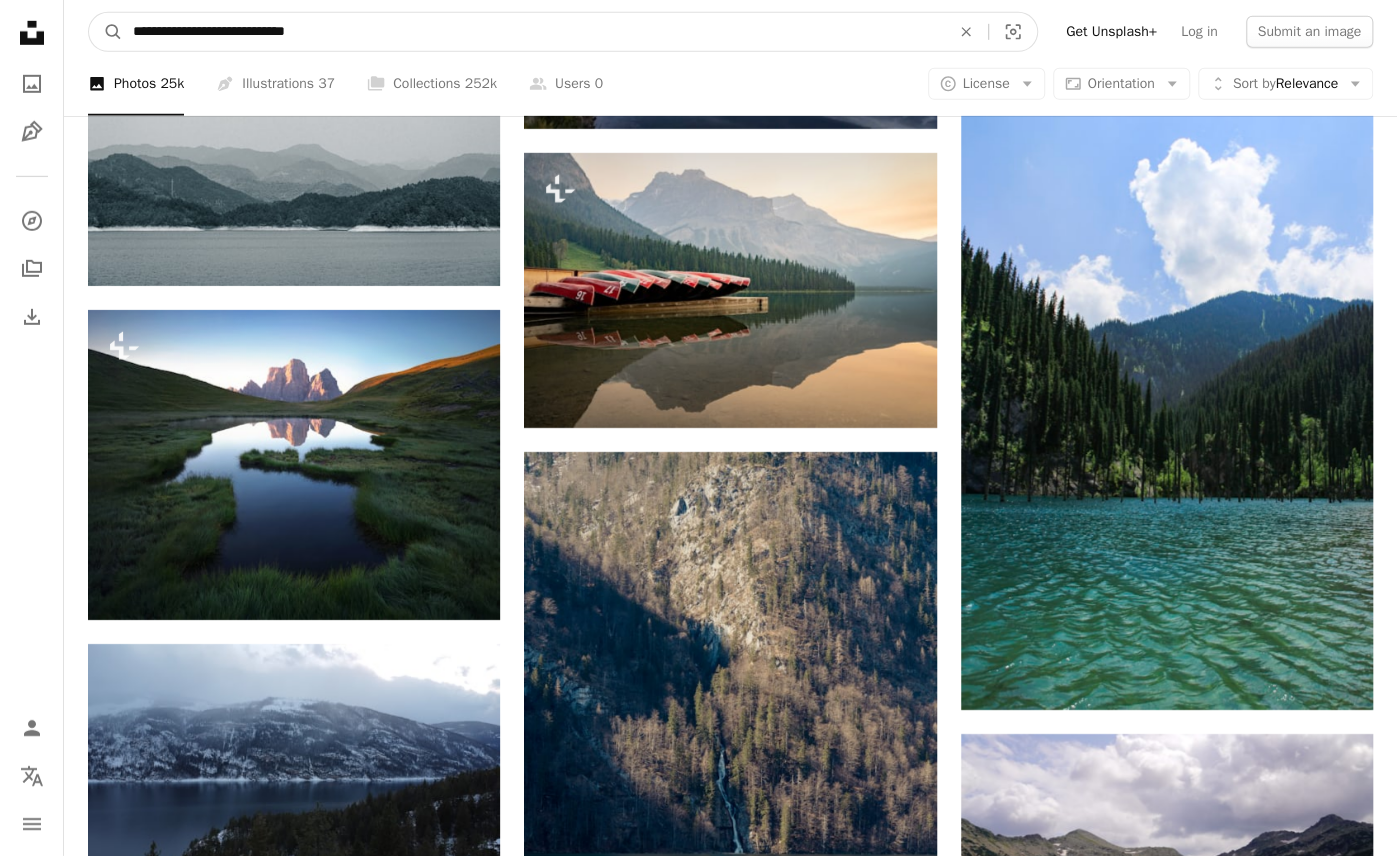 type on "**********" 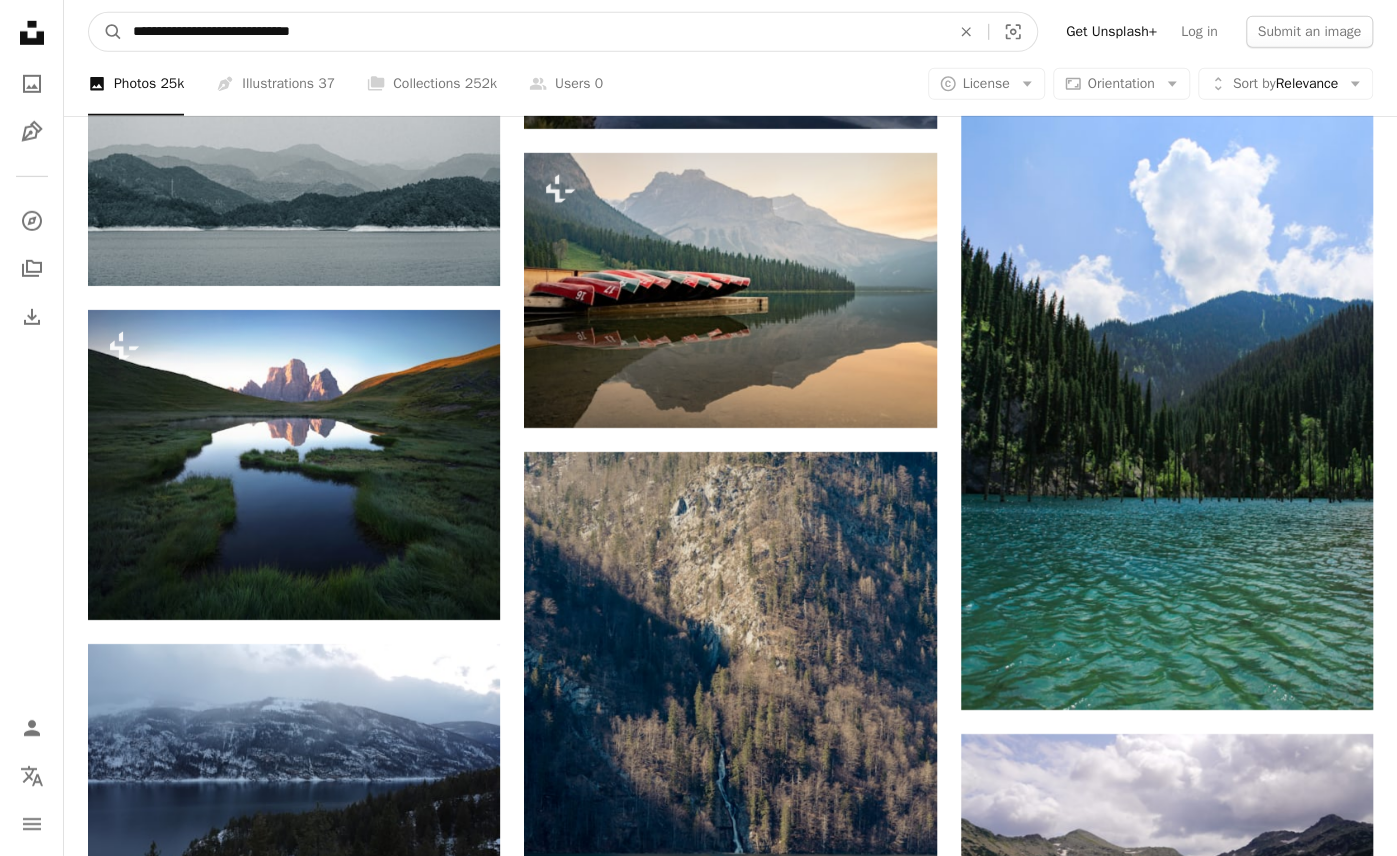 click on "A magnifying glass" at bounding box center [106, 32] 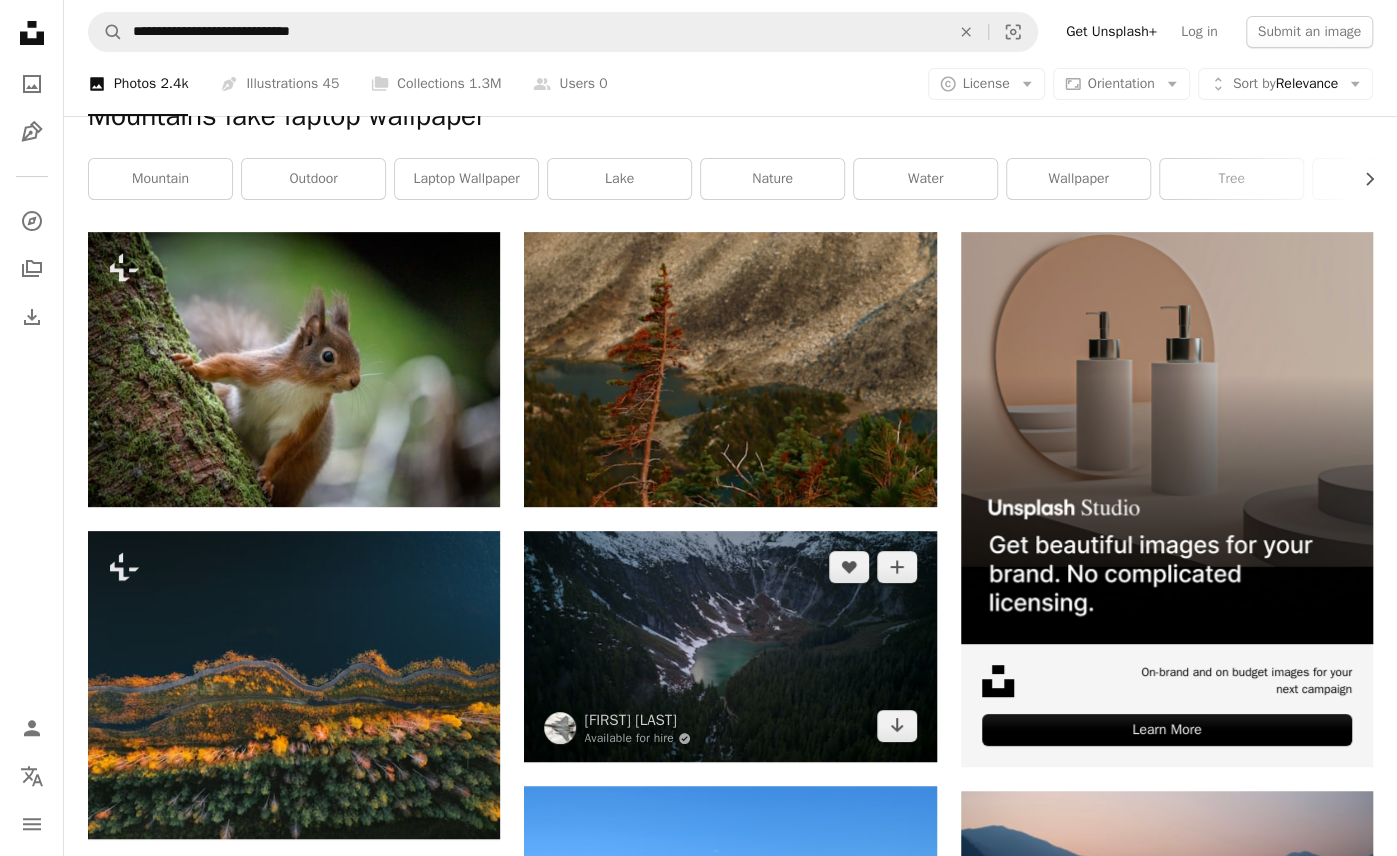 scroll, scrollTop: 38, scrollLeft: 0, axis: vertical 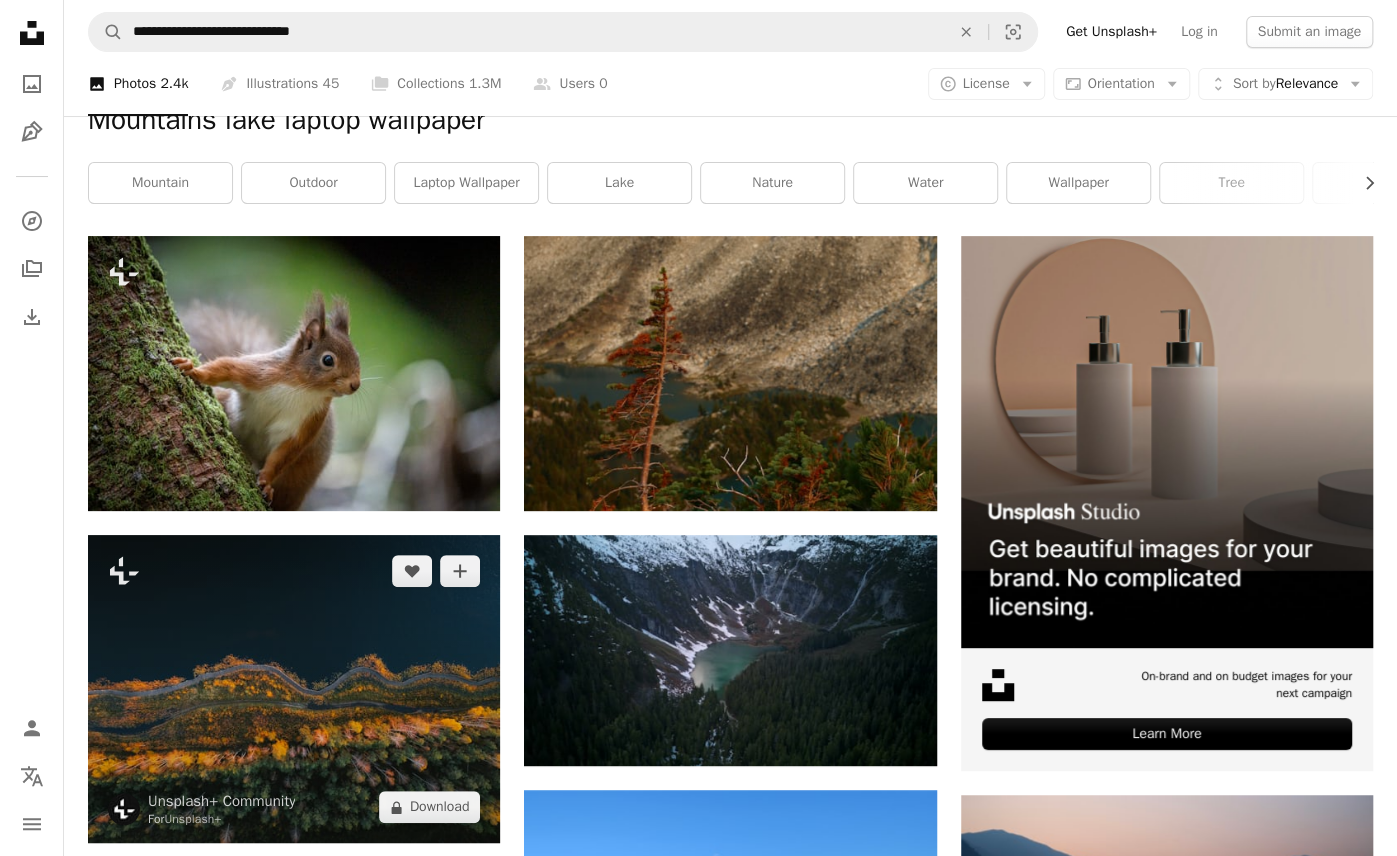 click at bounding box center [294, 689] 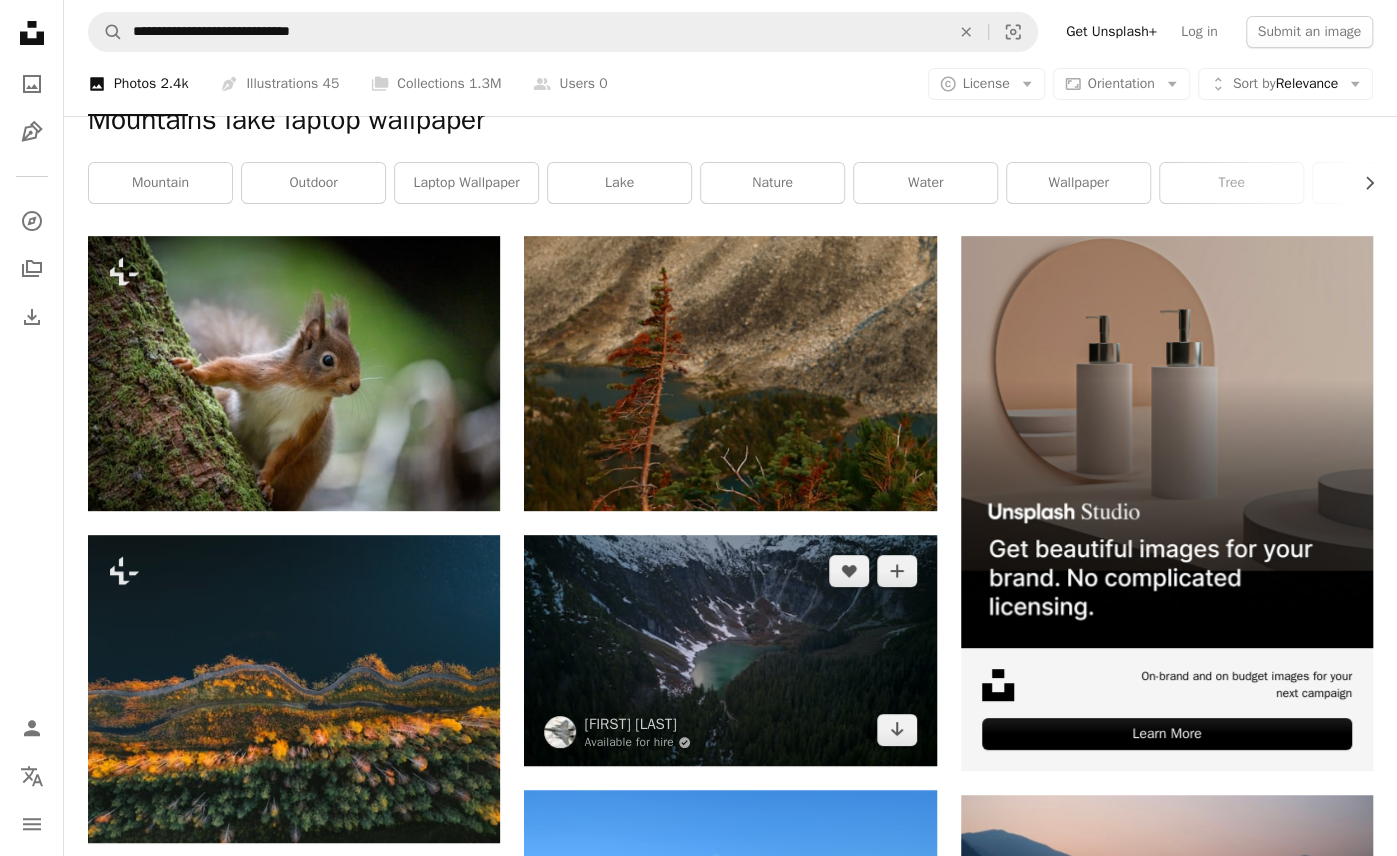 click at bounding box center (730, 651) 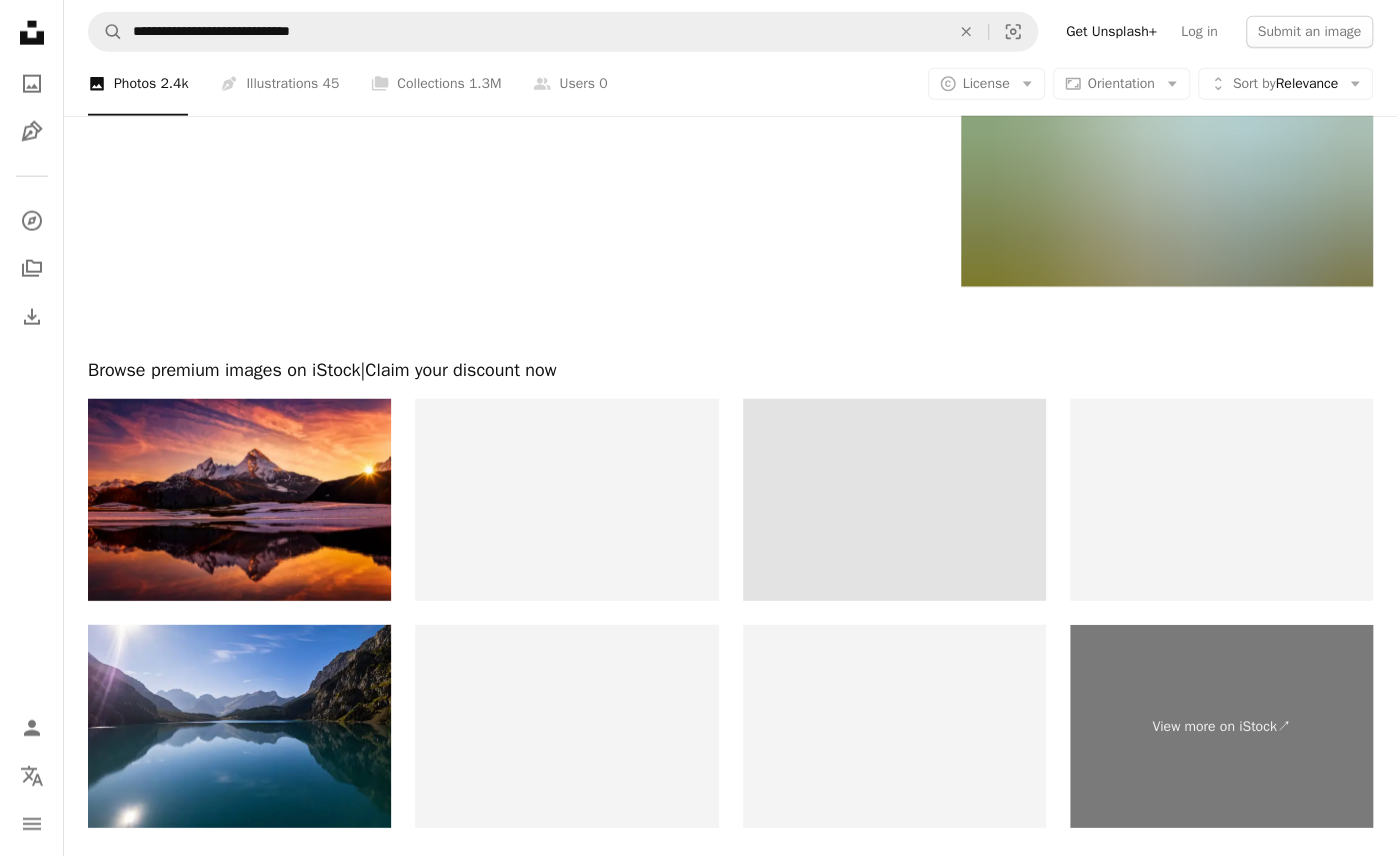 scroll, scrollTop: 2761, scrollLeft: 0, axis: vertical 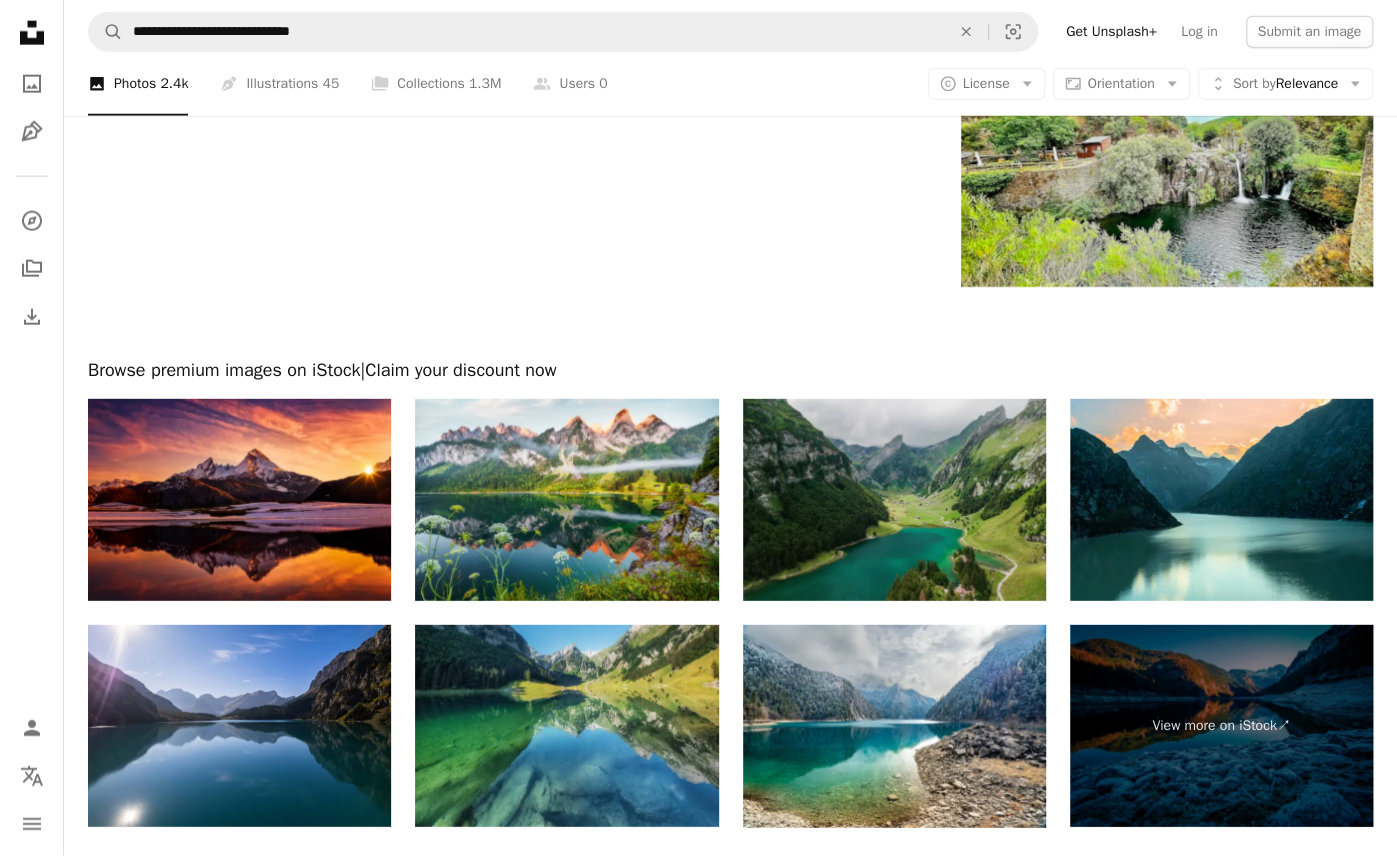 click at bounding box center [894, 500] 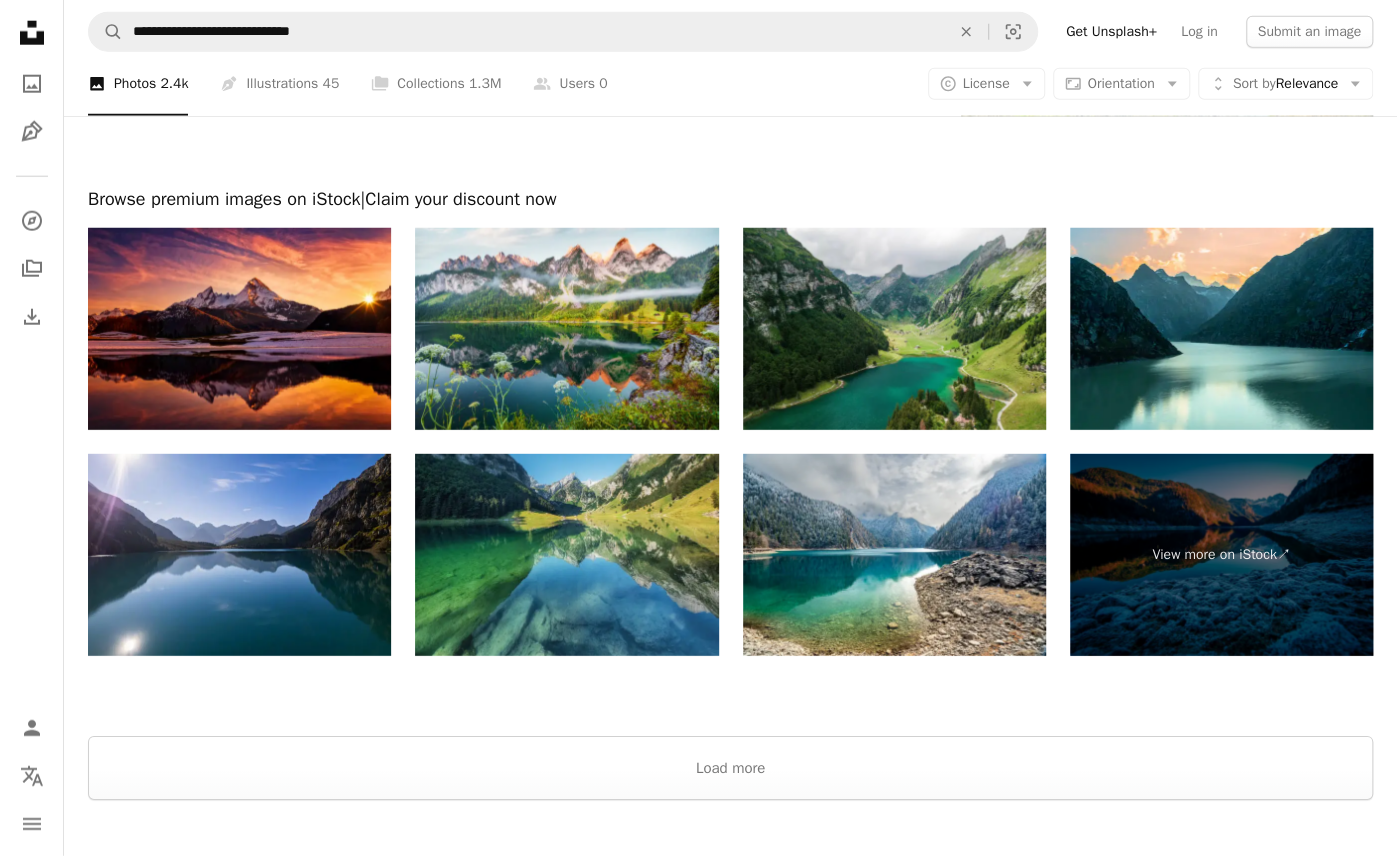 scroll, scrollTop: 3016, scrollLeft: 0, axis: vertical 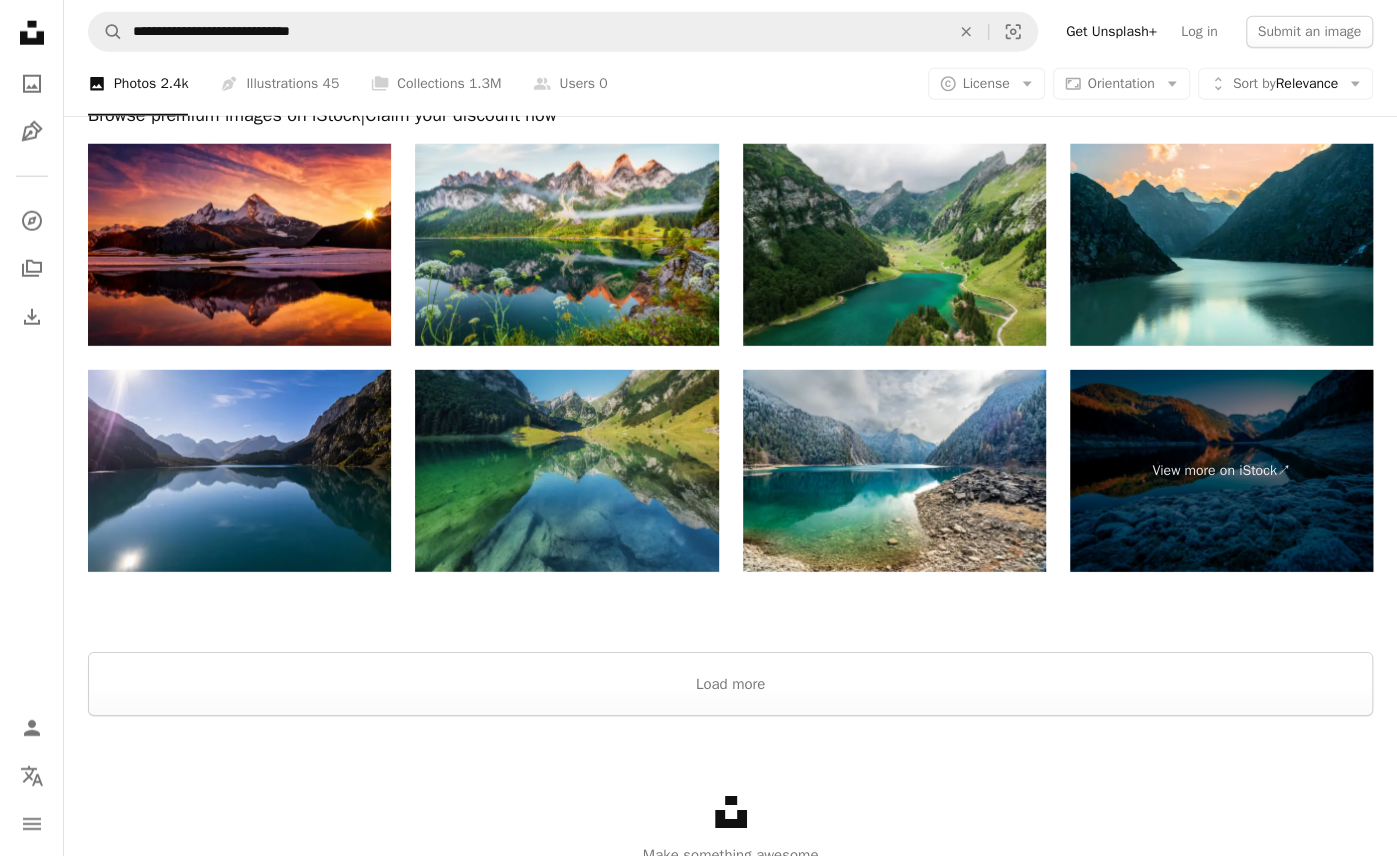 click at bounding box center (566, 471) 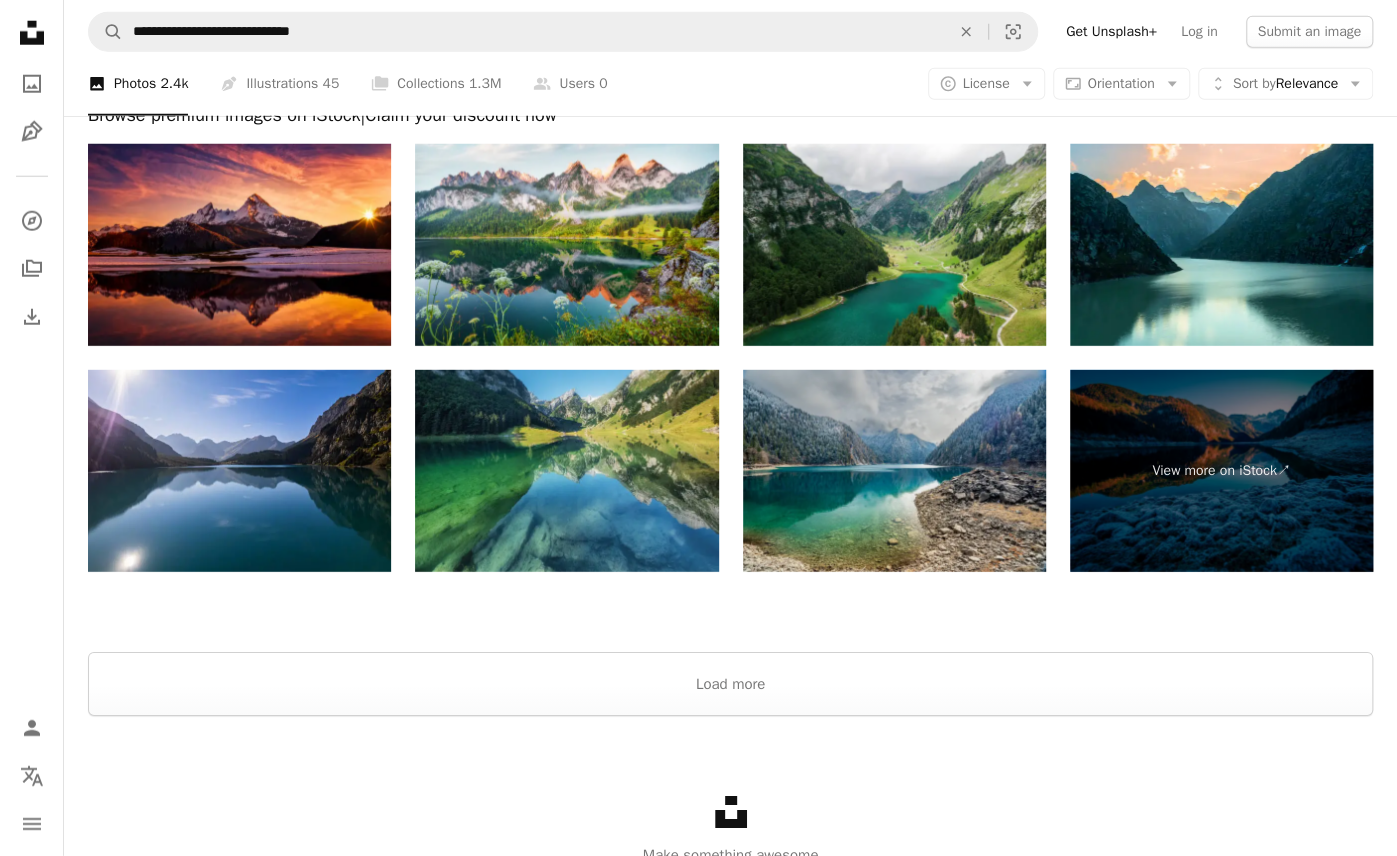 click at bounding box center [894, 471] 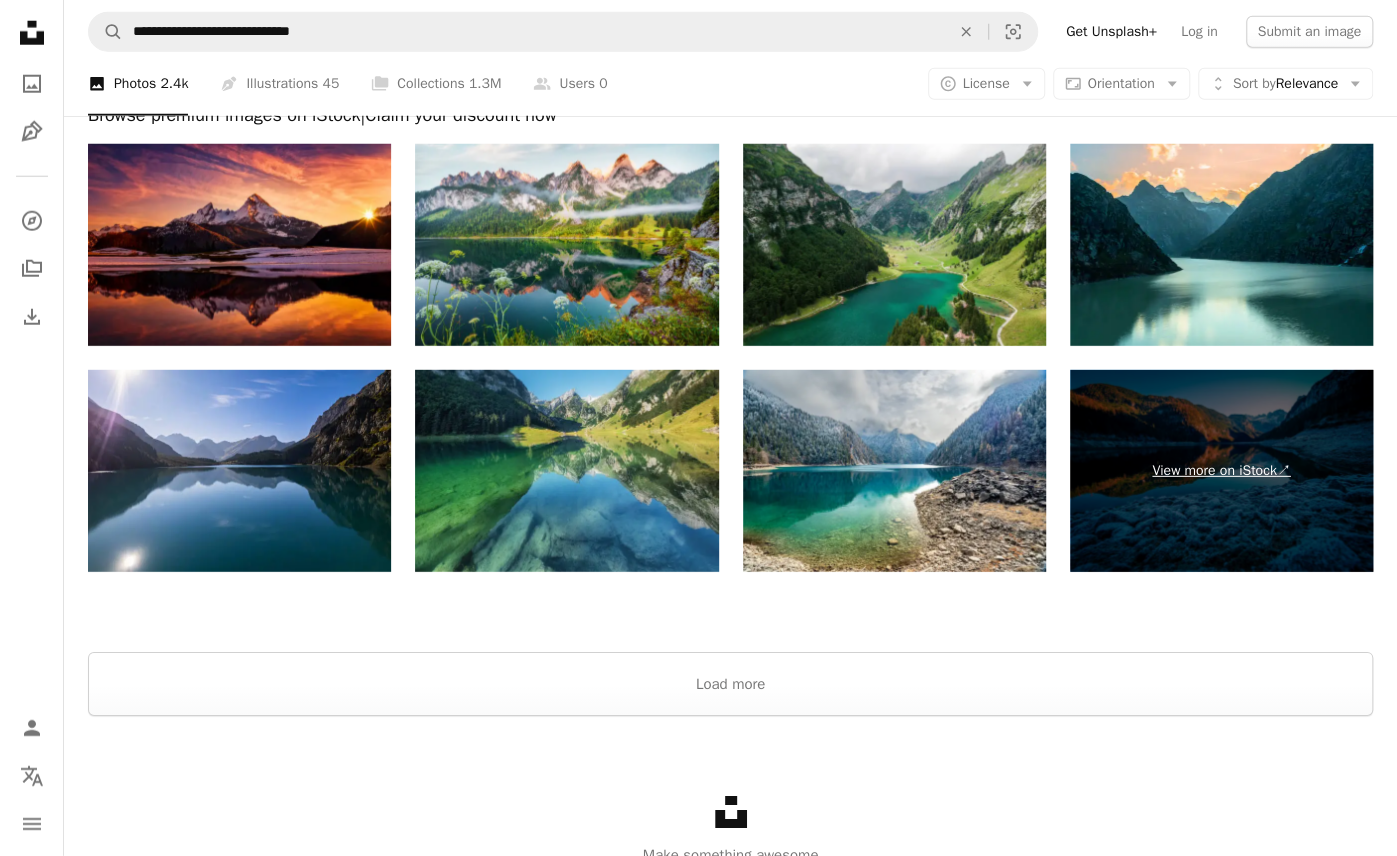 scroll, scrollTop: 3104, scrollLeft: 0, axis: vertical 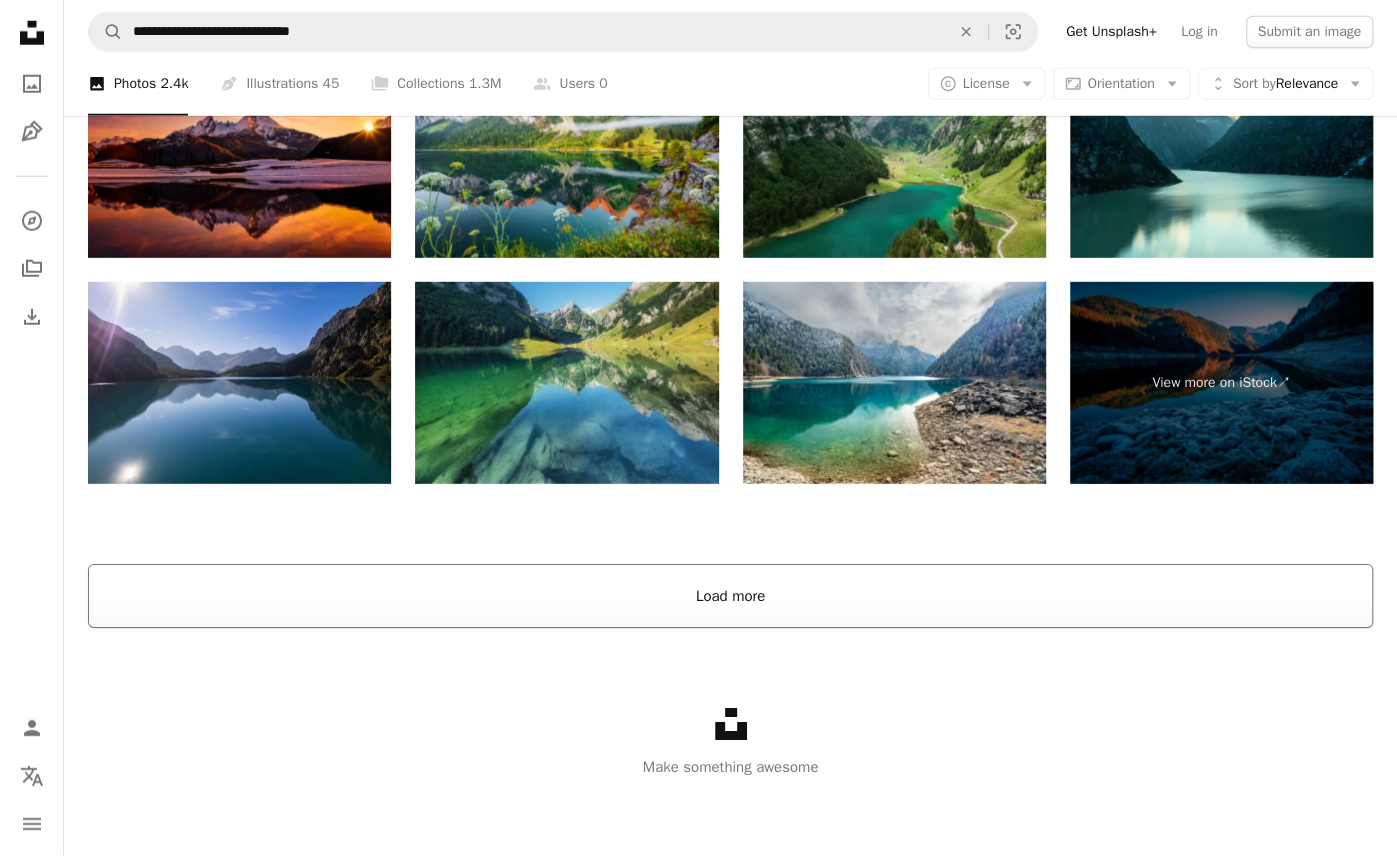 click on "Load more" at bounding box center [730, 596] 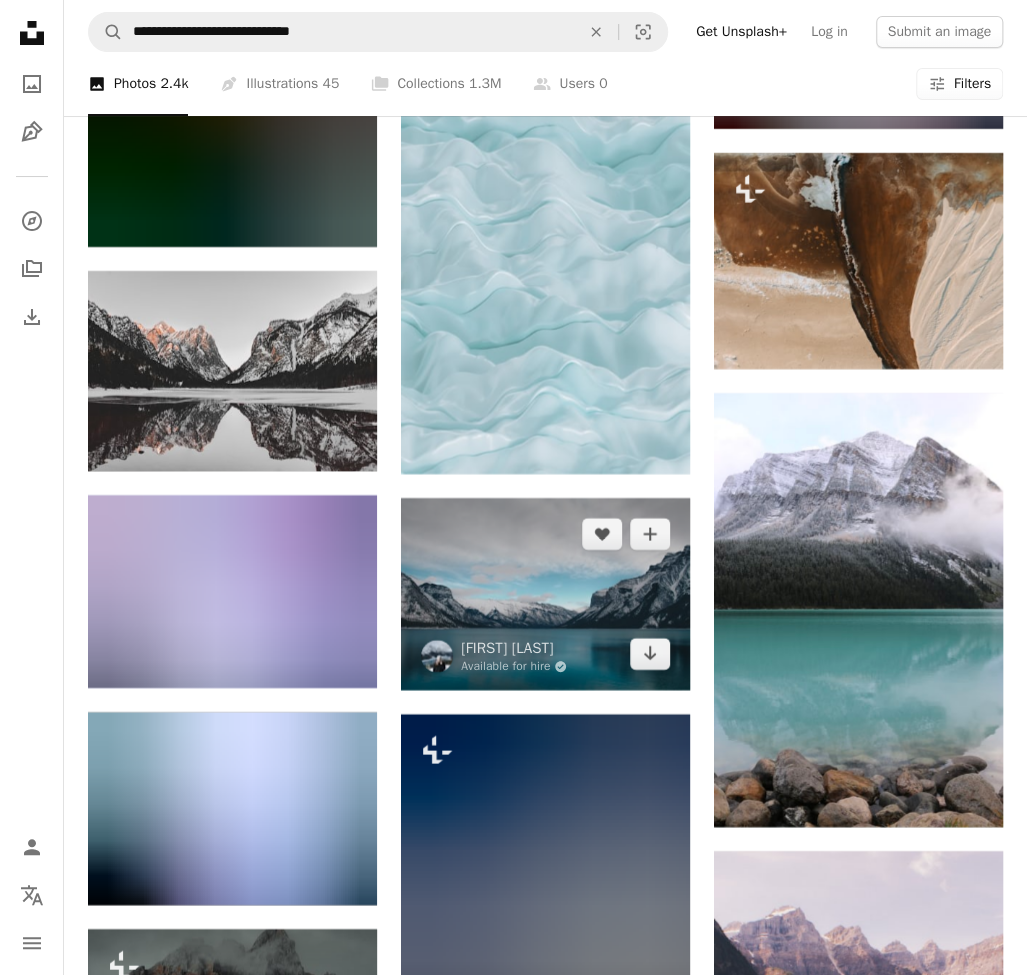 scroll, scrollTop: 15424, scrollLeft: 0, axis: vertical 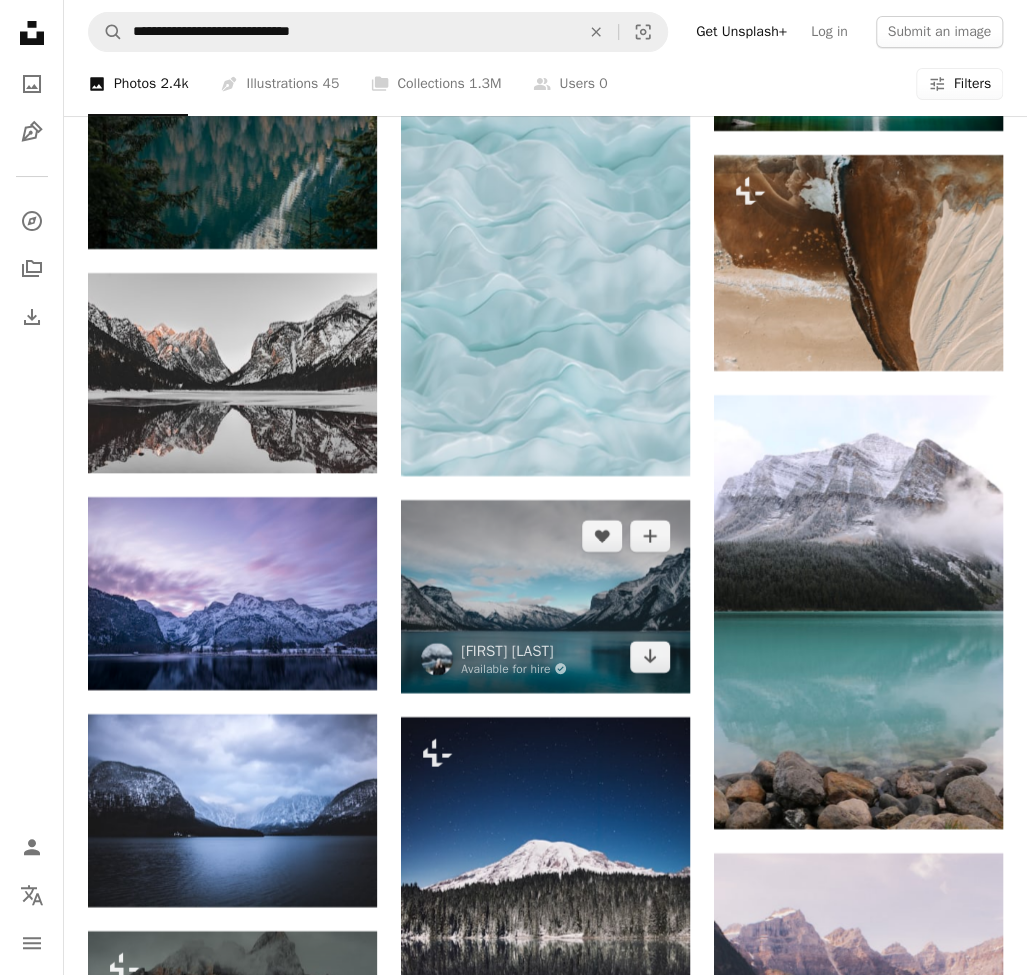 click at bounding box center (545, 596) 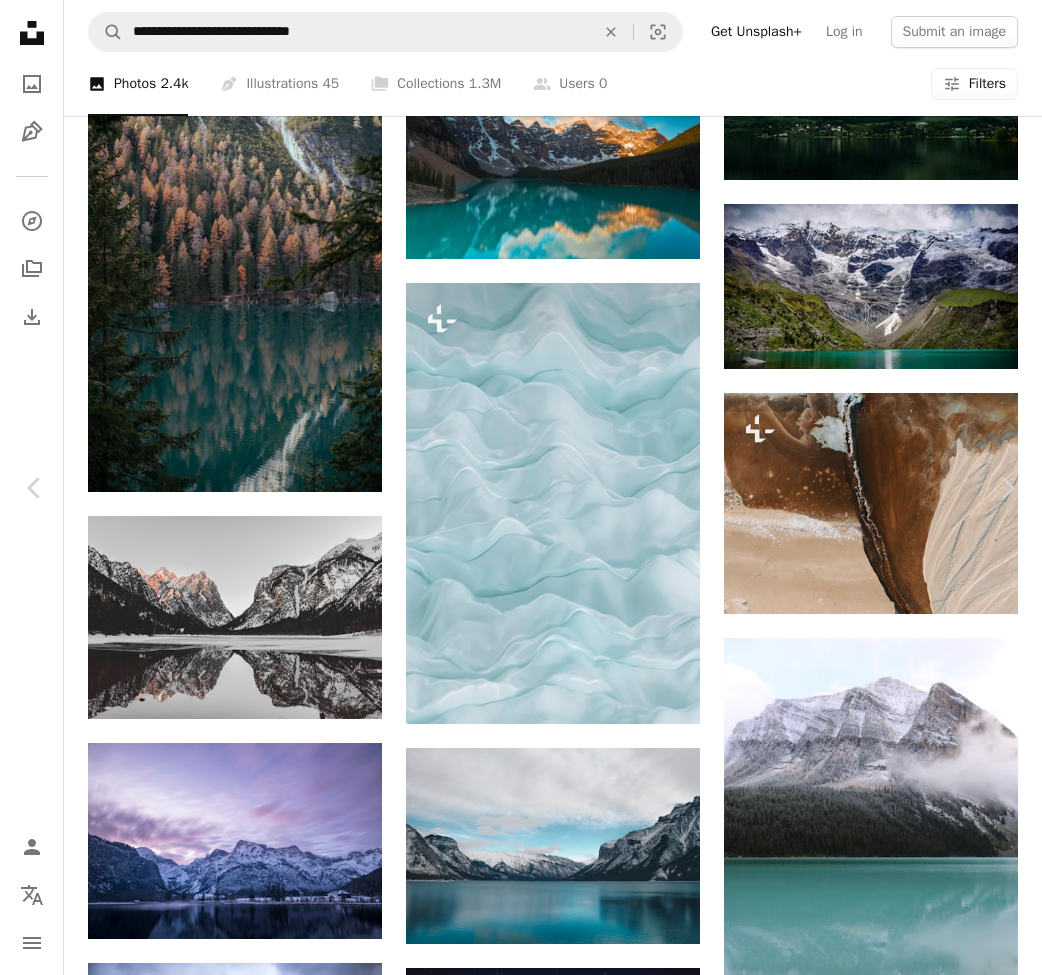 click on "Chevron down" 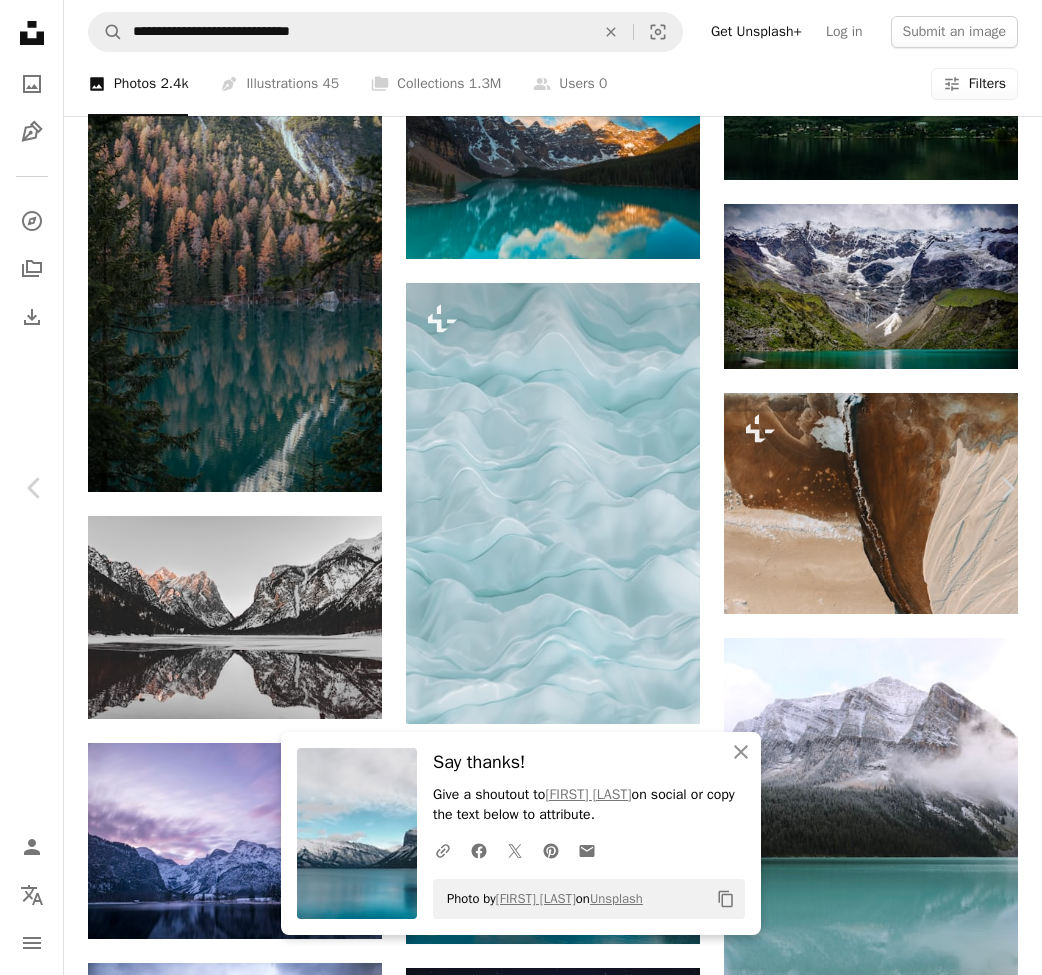 click on "An X shape" at bounding box center [20, 20] 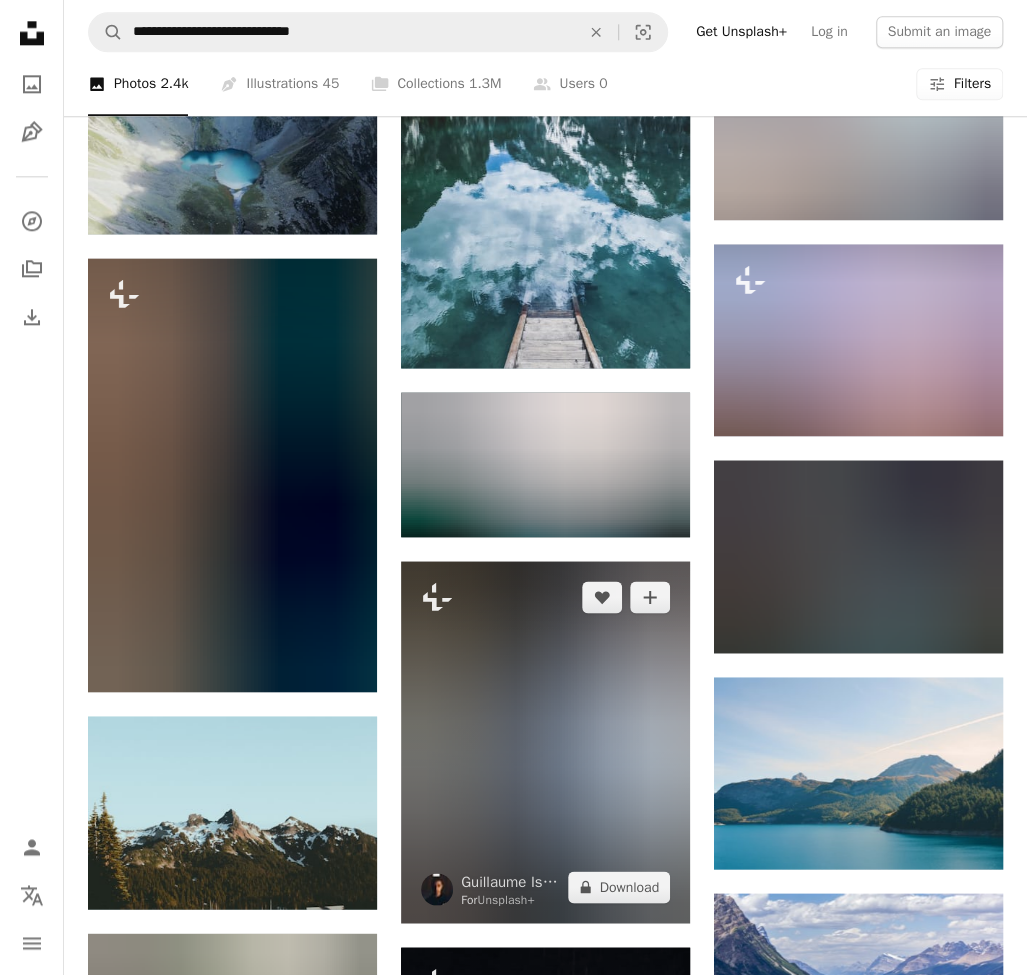 scroll, scrollTop: 19814, scrollLeft: 0, axis: vertical 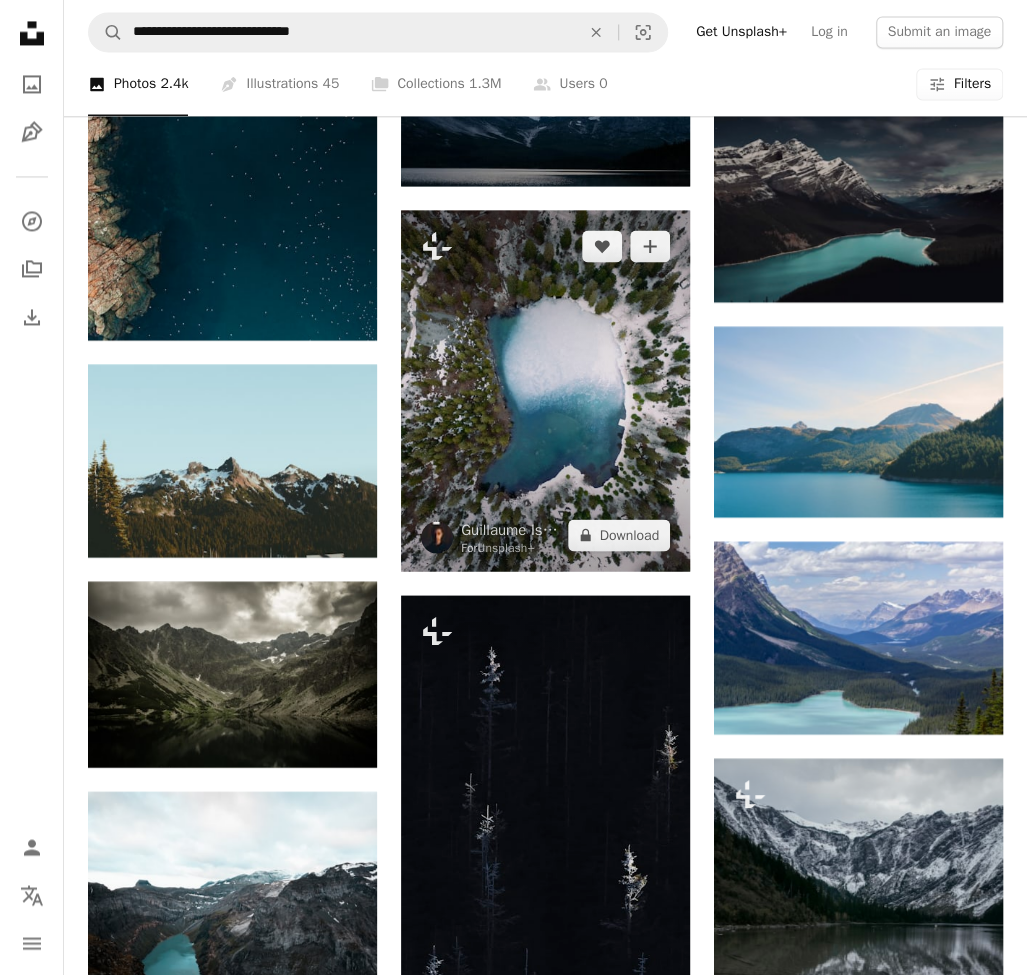 click at bounding box center (545, 390) 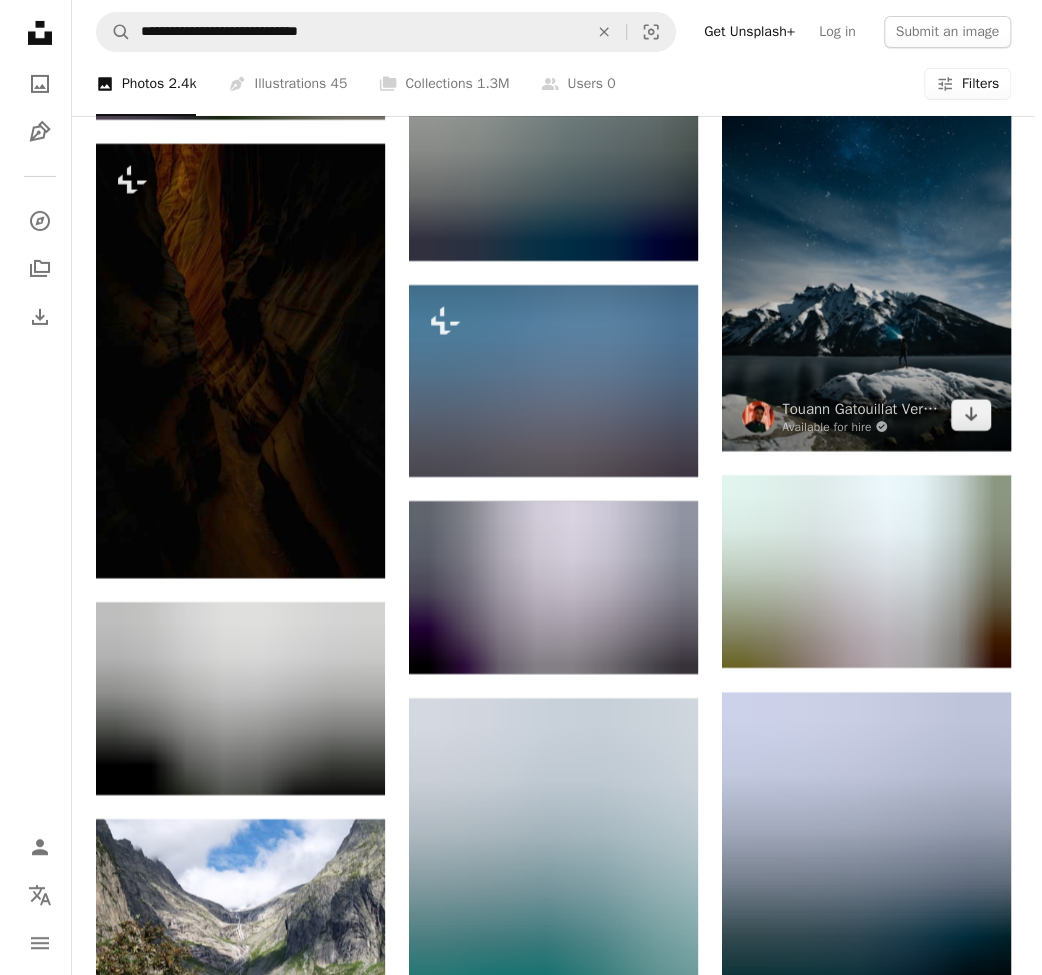 scroll, scrollTop: 27507, scrollLeft: 0, axis: vertical 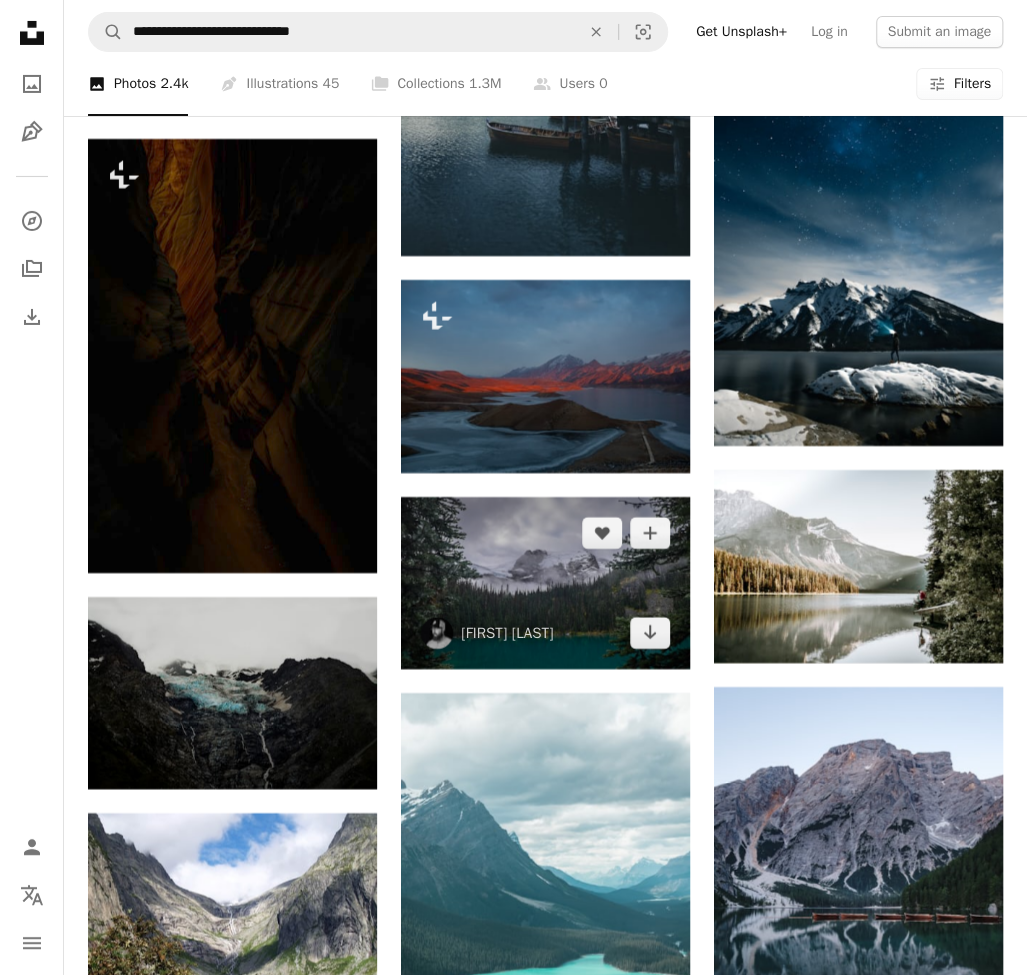 click at bounding box center (545, 583) 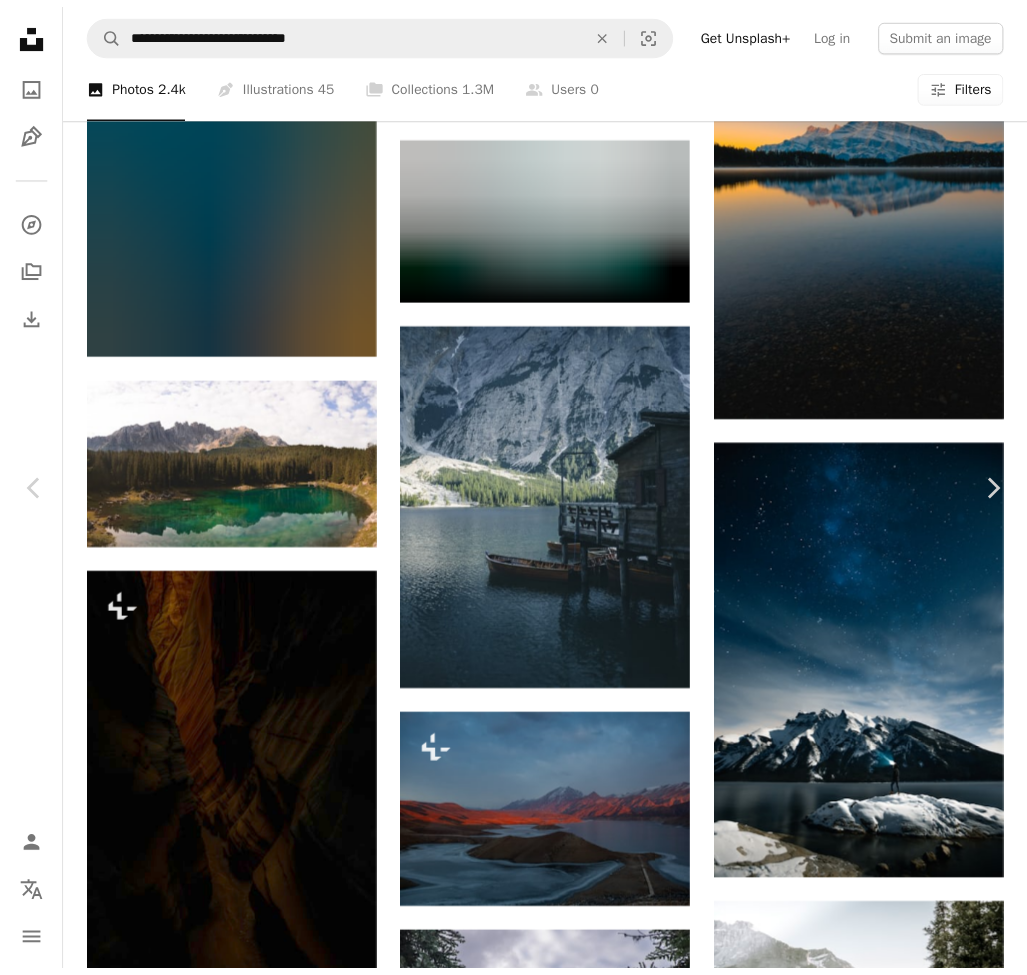 scroll, scrollTop: 1815, scrollLeft: 0, axis: vertical 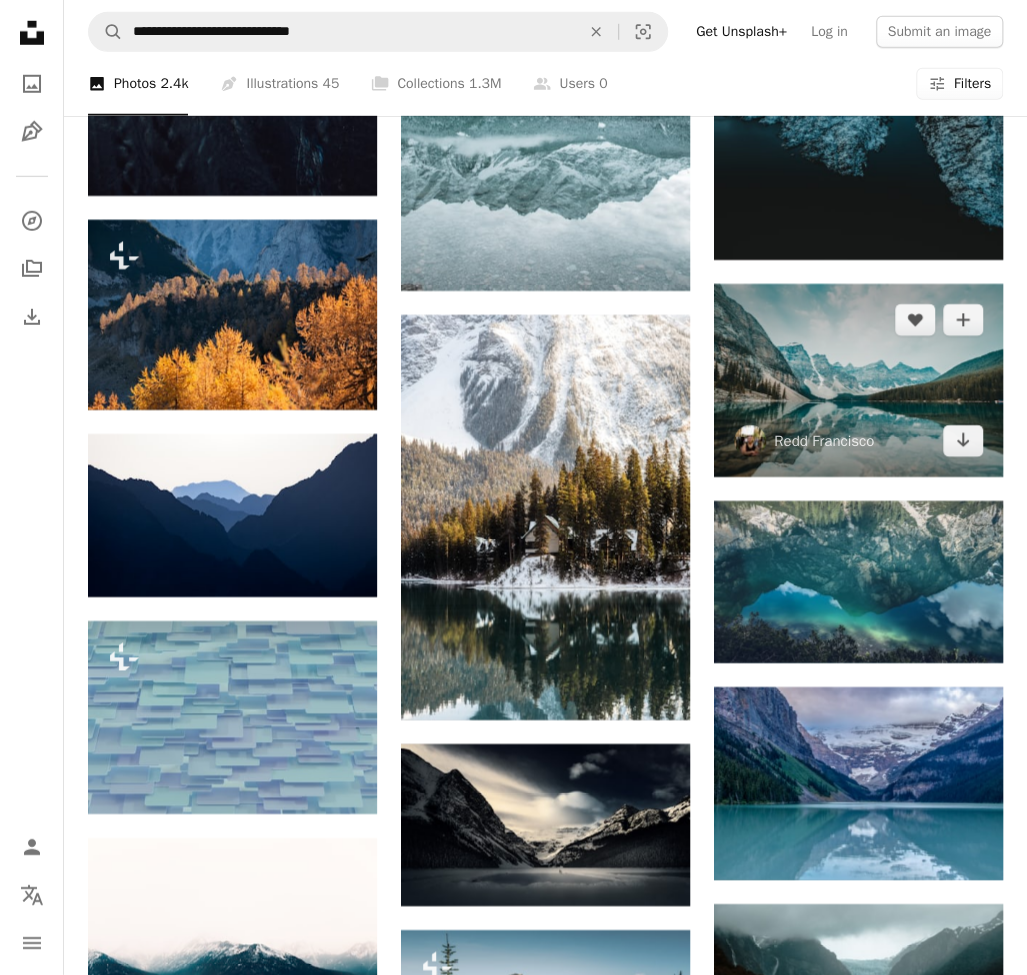 click on "A heart A plus sign [FIRST] [LAST] Arrow pointing down" at bounding box center (858, 380) 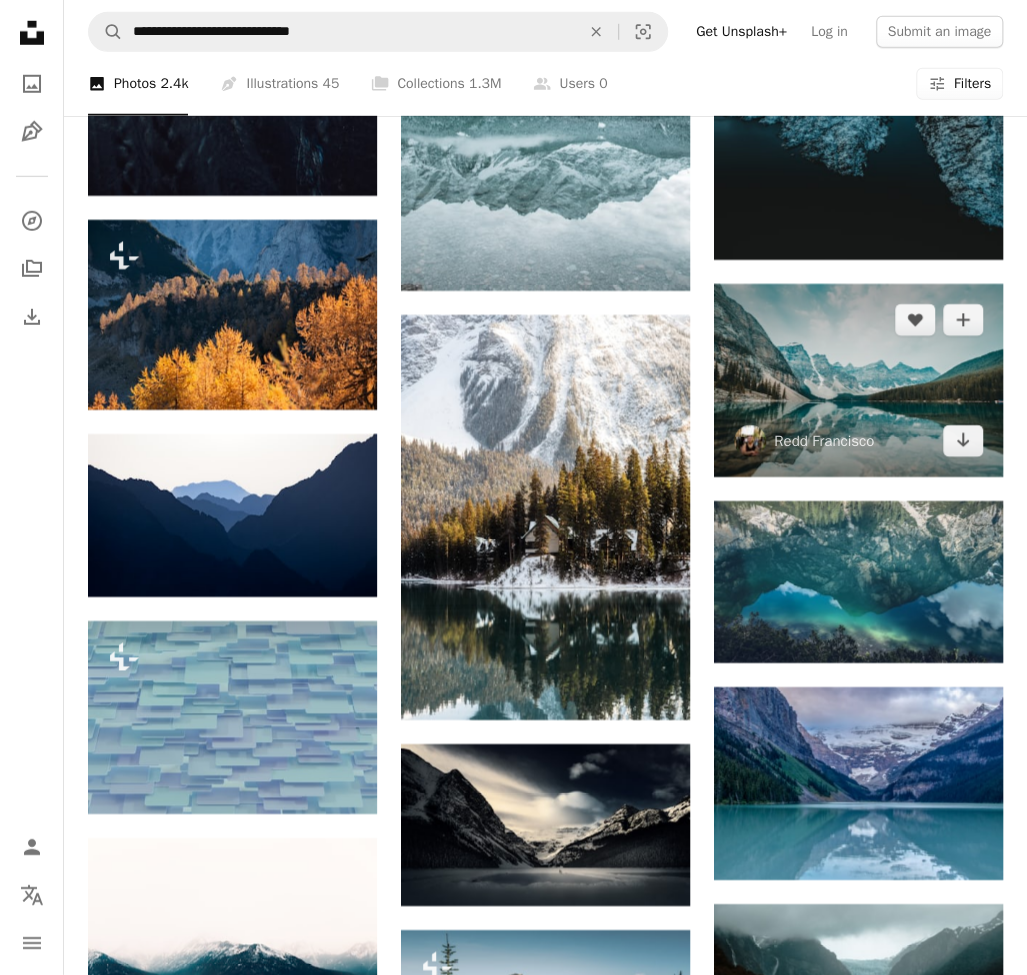 click at bounding box center [858, 380] 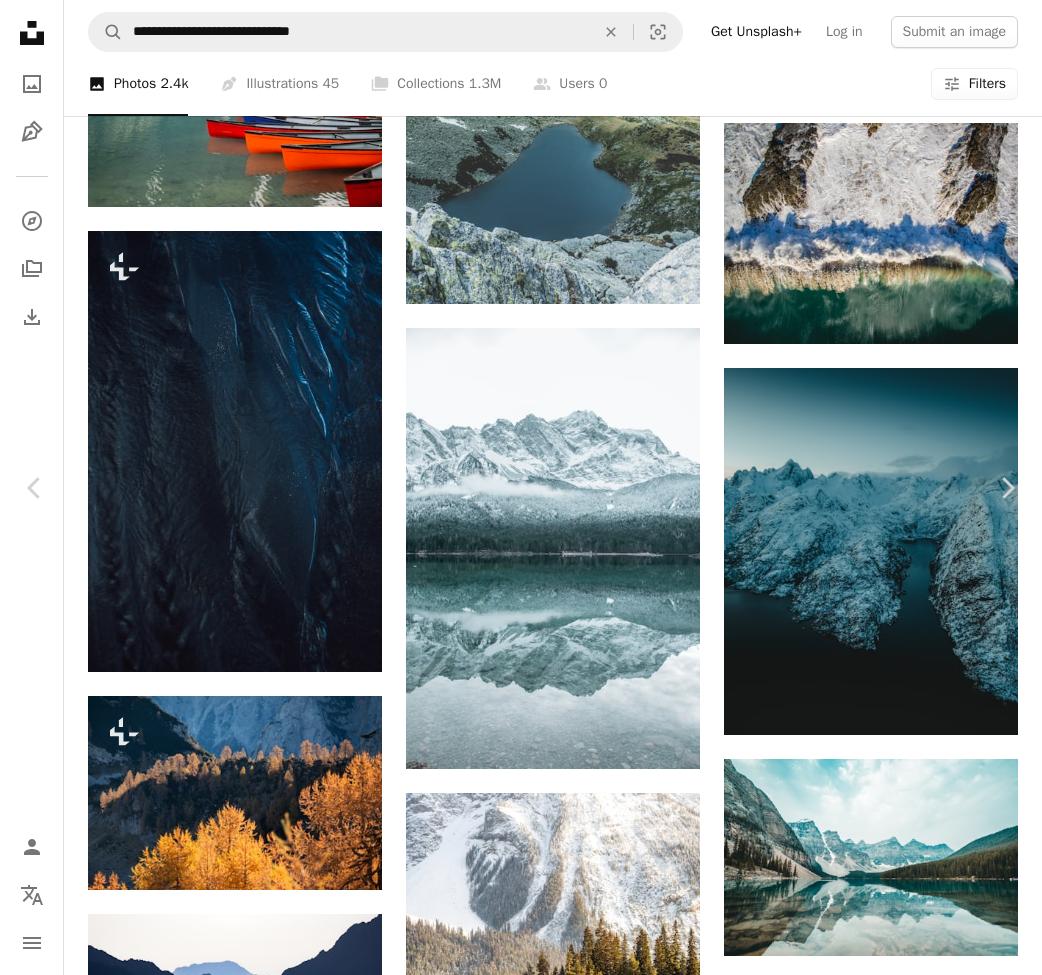 click on "Chevron down" 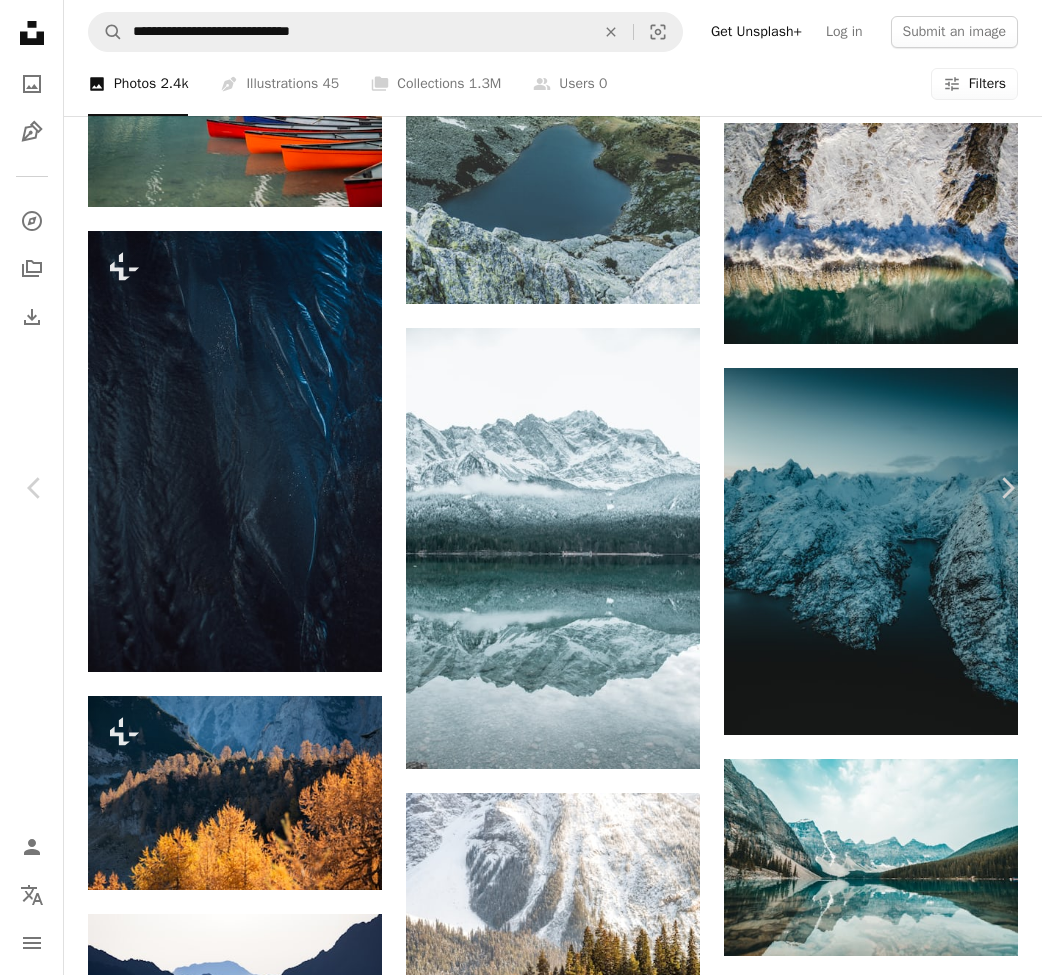 click on "Large   ( 2400 x 1603 )" at bounding box center (820, 5694) 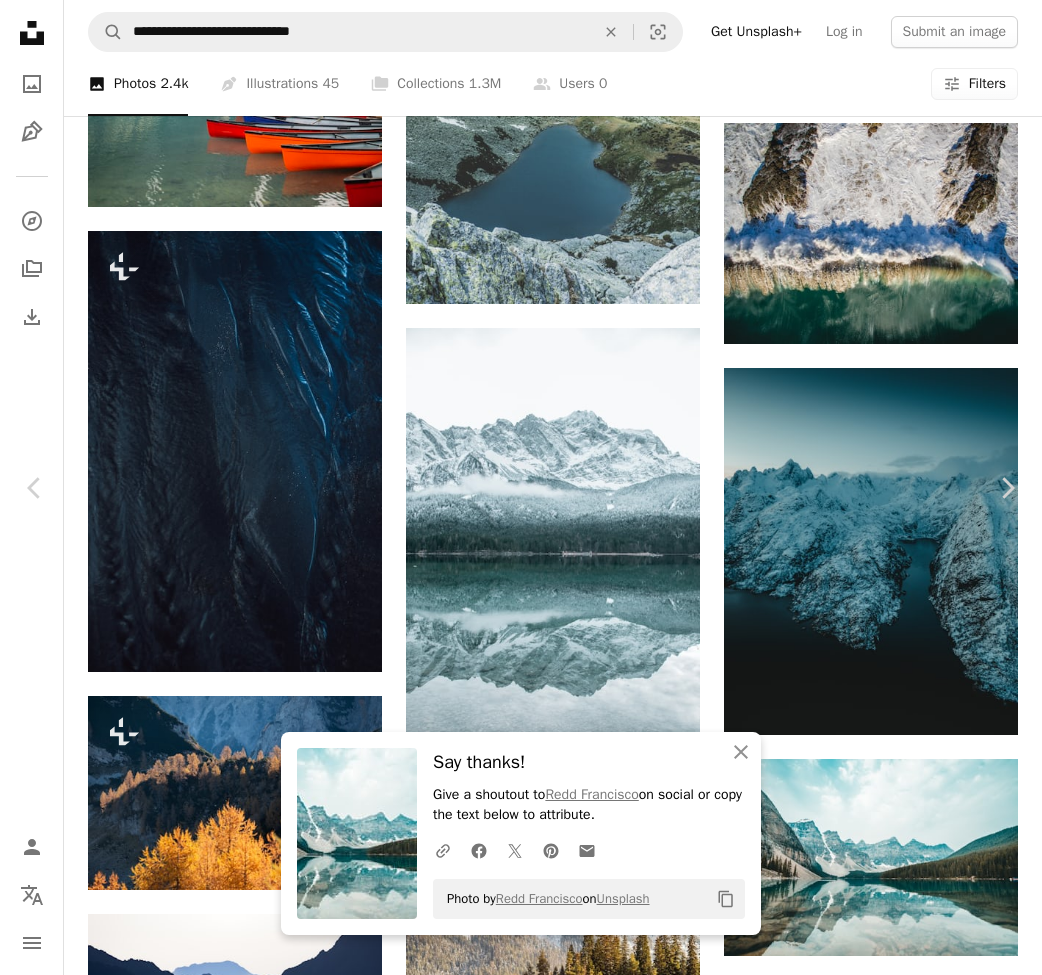 click on "Views 20,986,666 Downloads 153,196 Featured in Photos A forward-right arrow Share Info icon Info More Actions Moraine Lake at 6AM A map marker Moraine Lake, [COUNTRY] Calendar outlined Published on [DATE] Camera SONY, ILCE-7S Safety Free to use under the Unsplash License forest blue mountains cloud trees canada lake reflection cloudy alberta moraine lake rockies lake reflection wallpaper background snow ice outdoors glacier HD Wallpapers" at bounding box center (513, 6348) 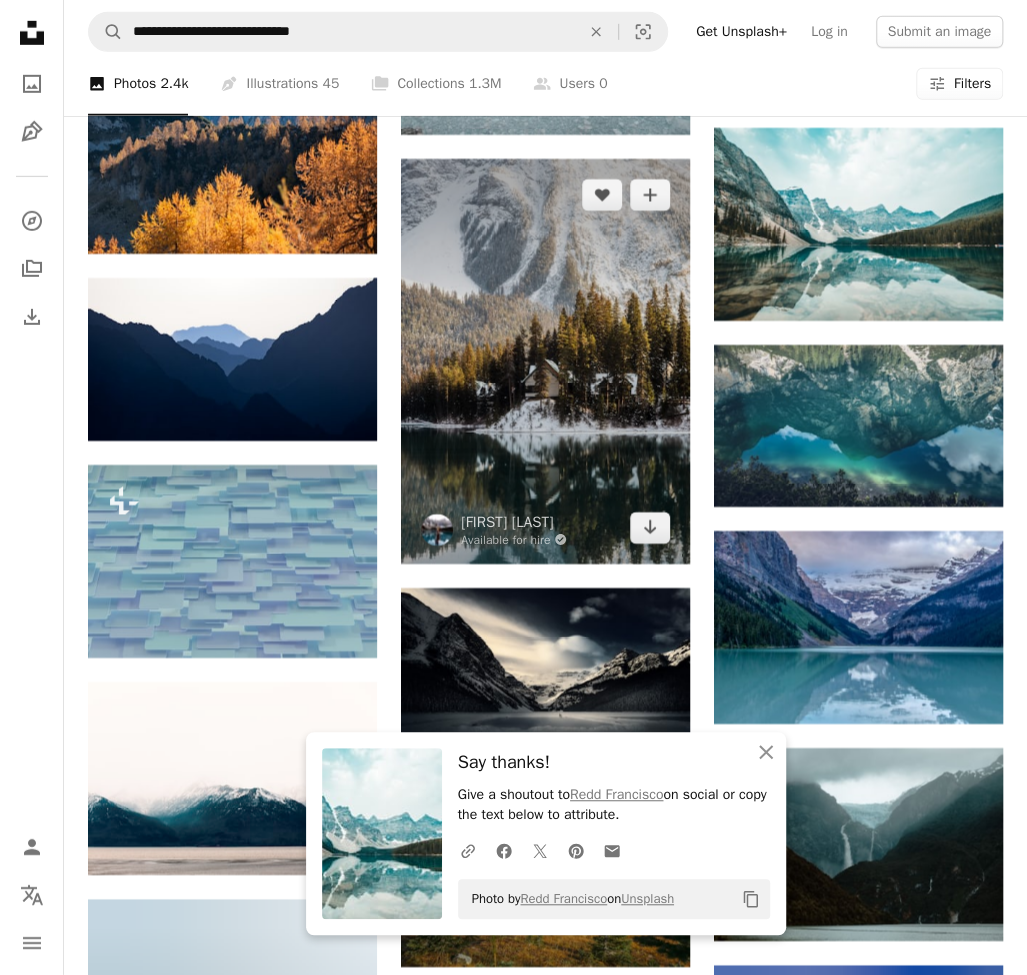 scroll, scrollTop: 30162, scrollLeft: 0, axis: vertical 